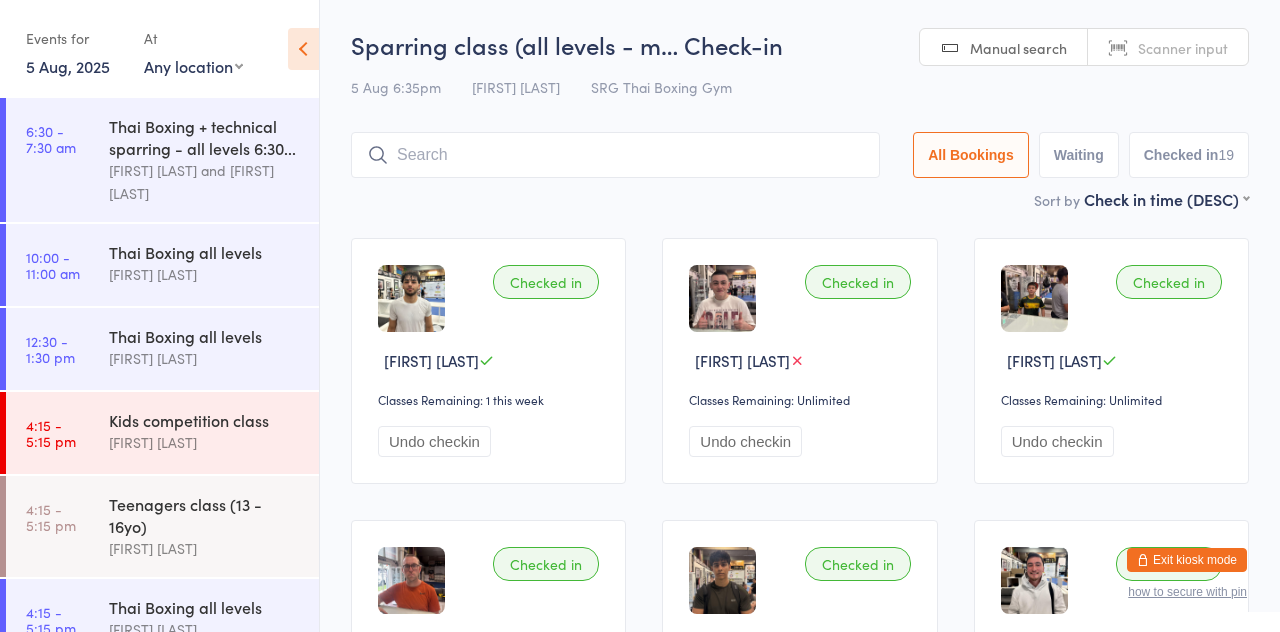 scroll, scrollTop: 0, scrollLeft: 0, axis: both 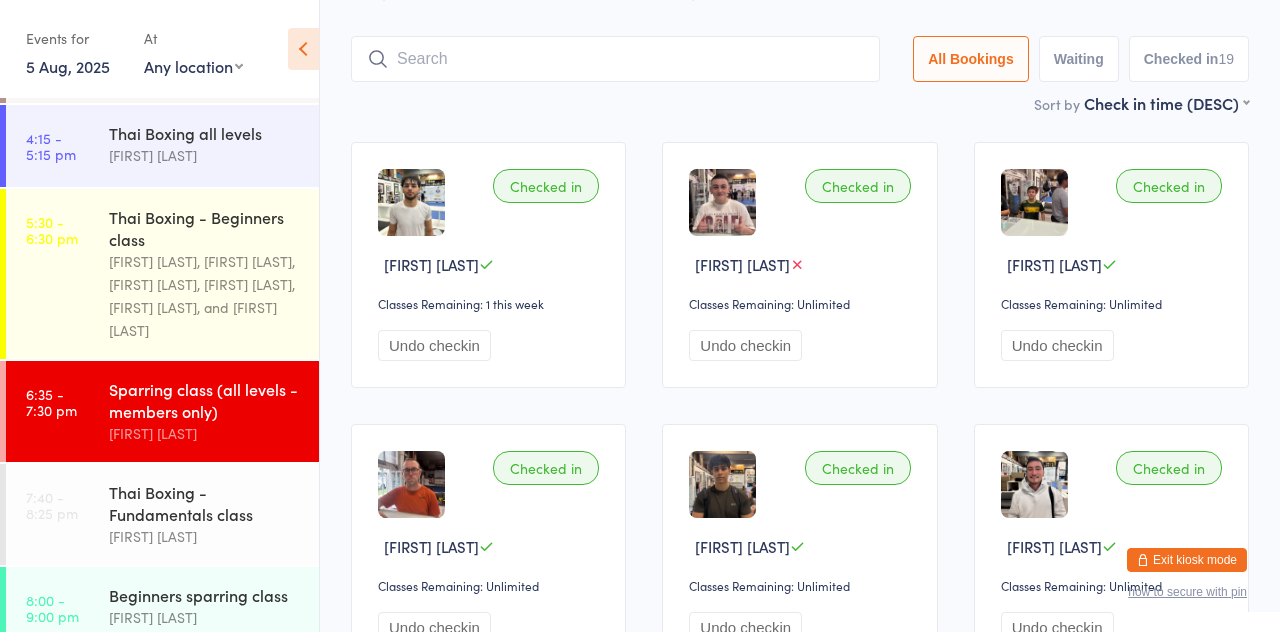 click on "Thai Boxing - Fundamentals class" at bounding box center [205, 503] 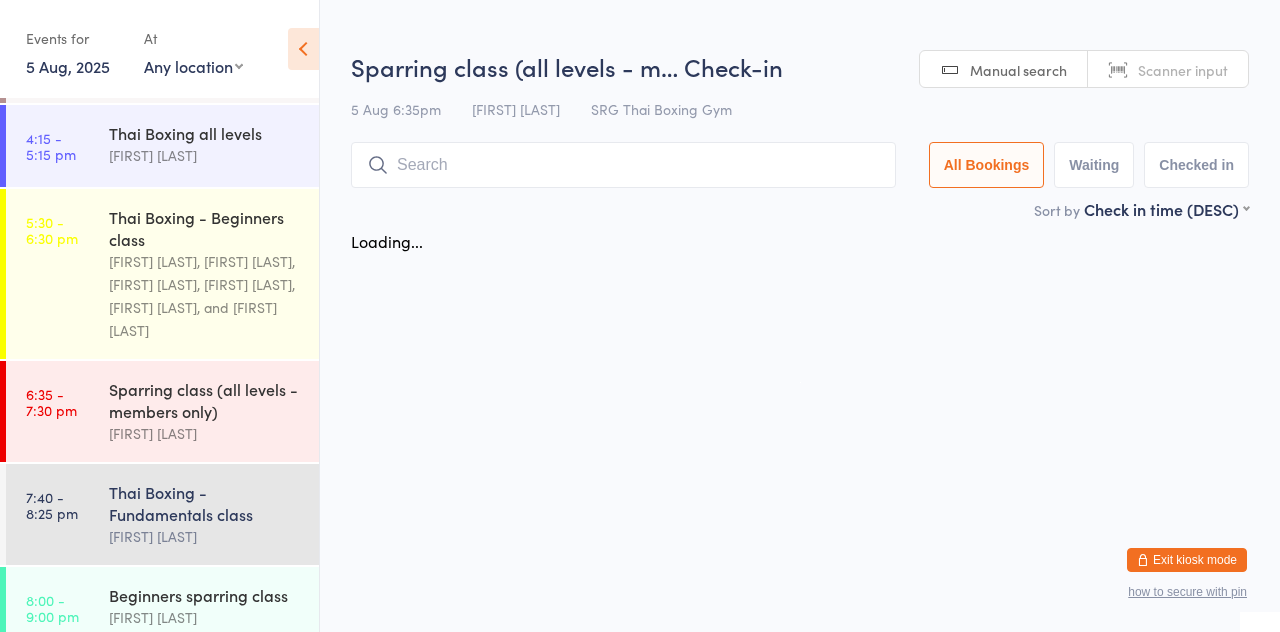 scroll, scrollTop: 0, scrollLeft: 0, axis: both 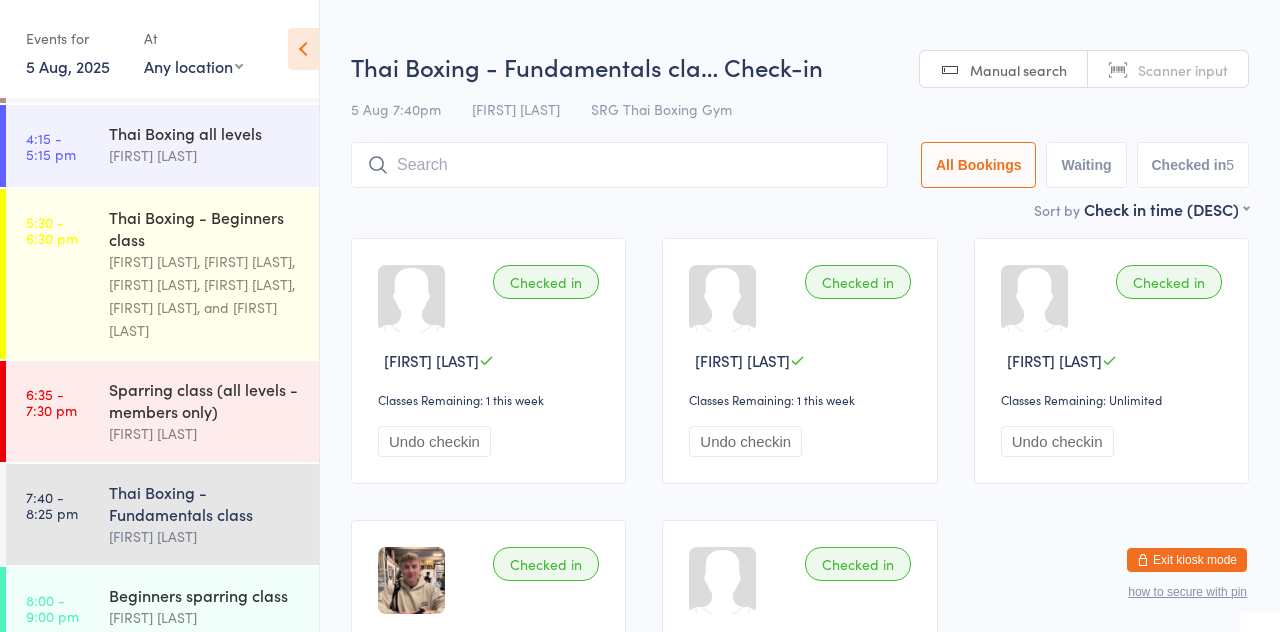 click at bounding box center [303, 49] 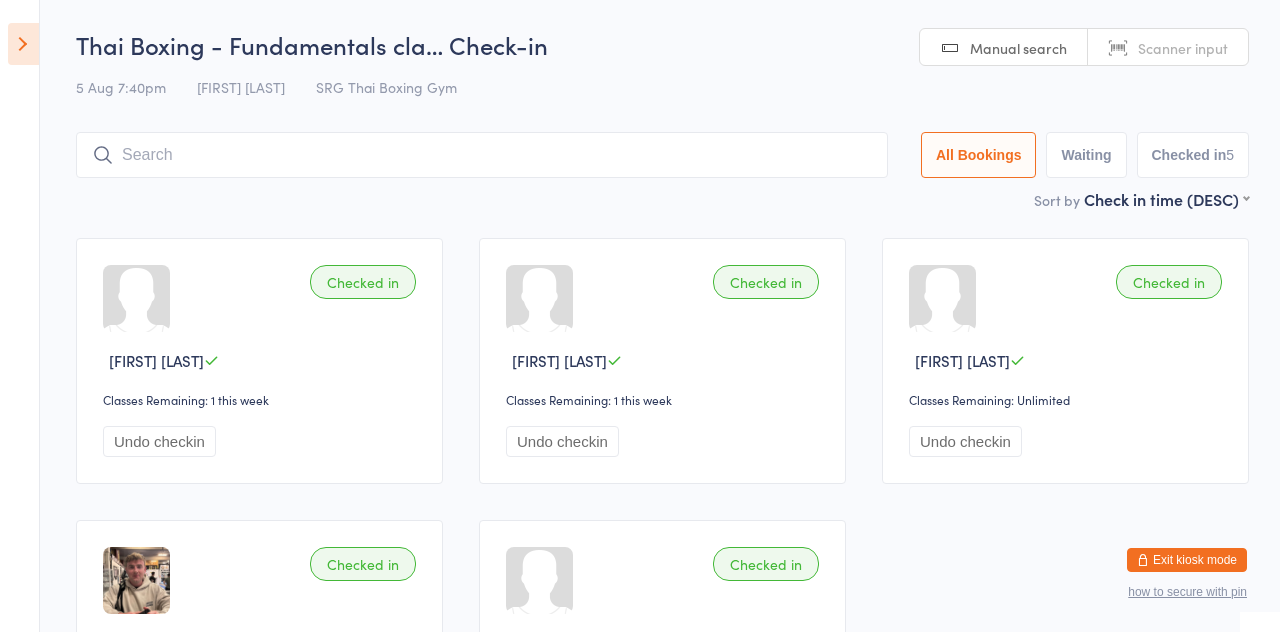 click at bounding box center (23, 44) 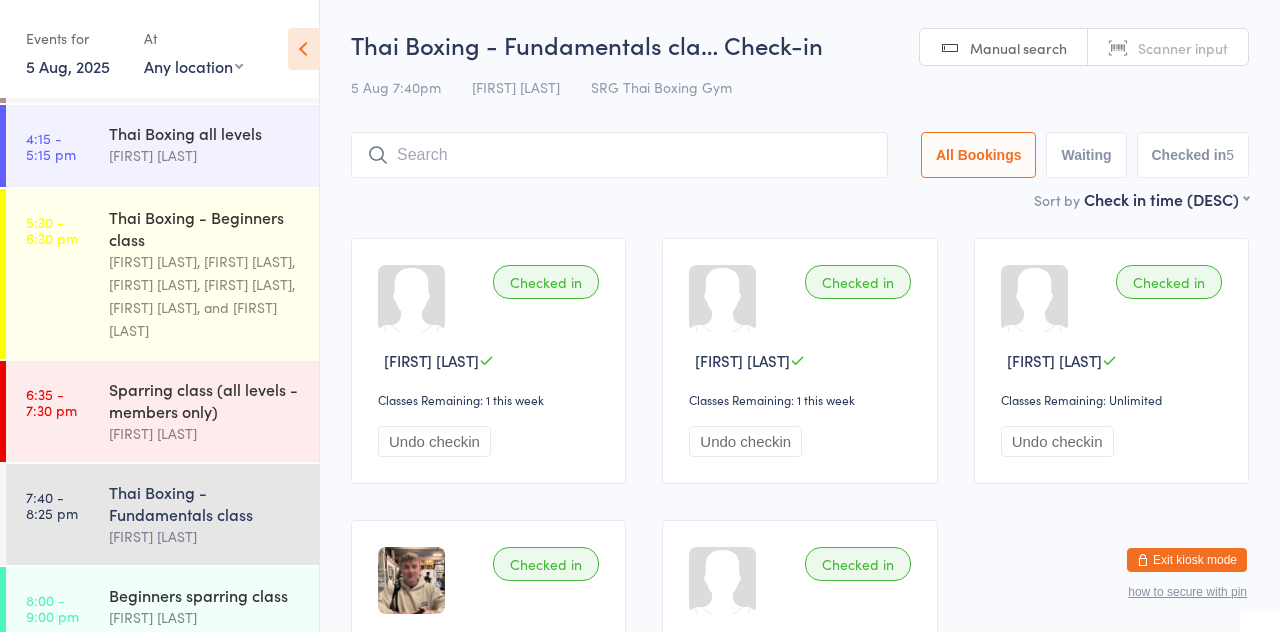 click at bounding box center (619, 155) 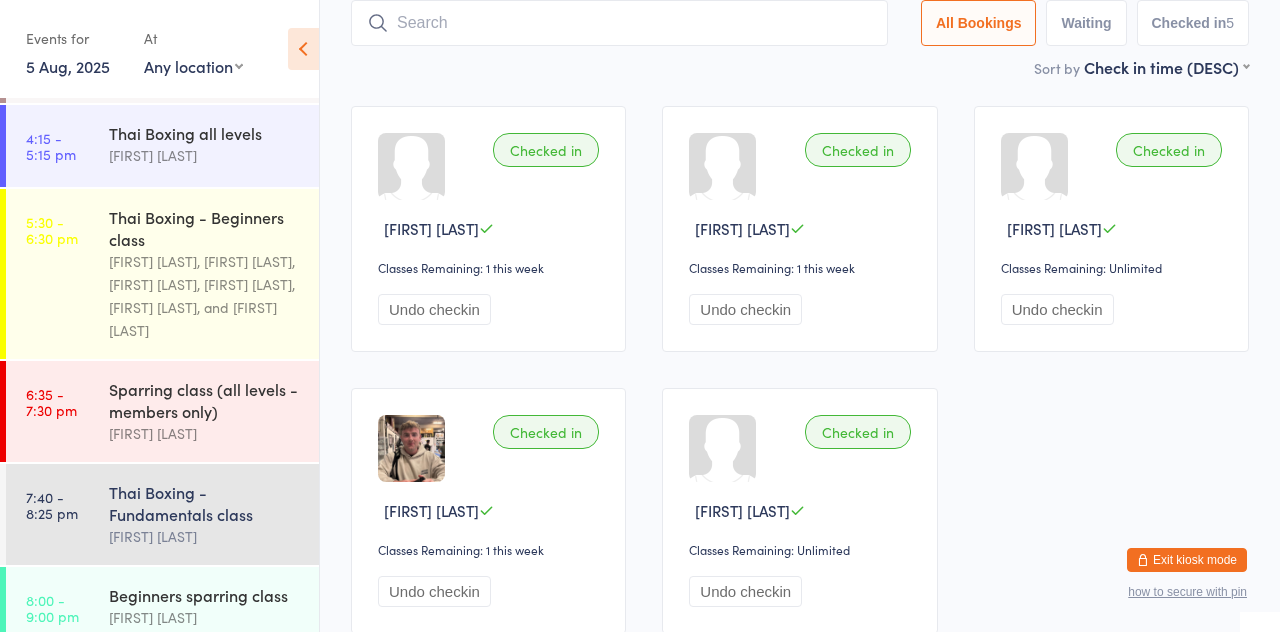 scroll, scrollTop: 133, scrollLeft: 0, axis: vertical 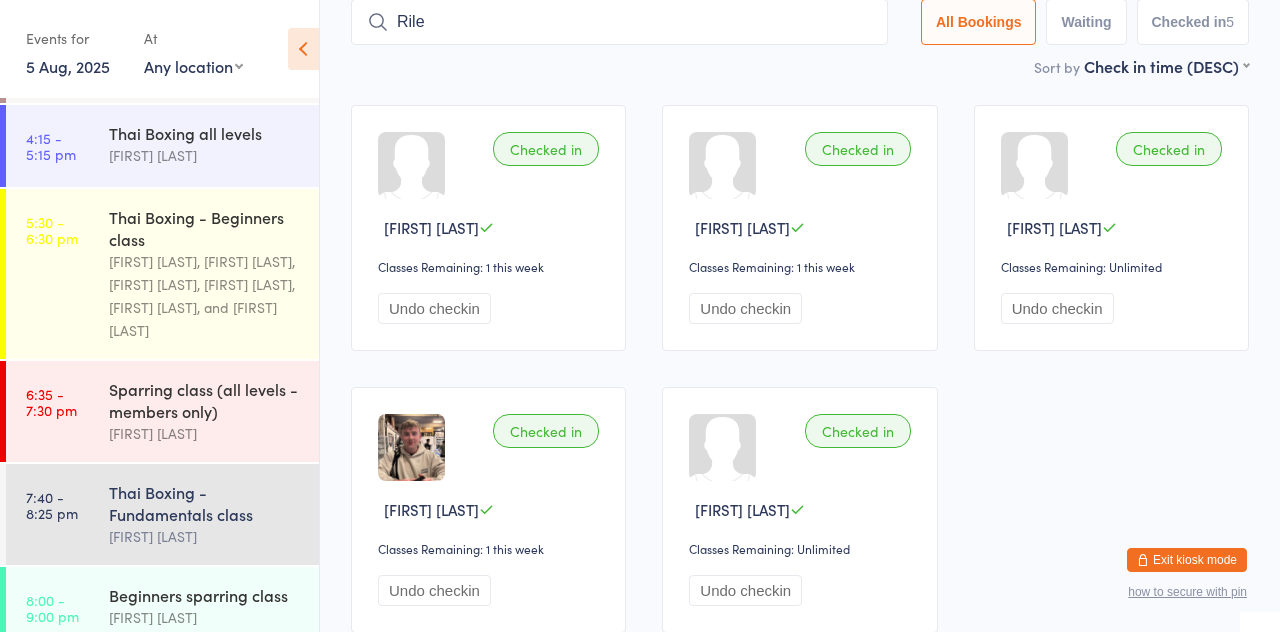 type on "Riley" 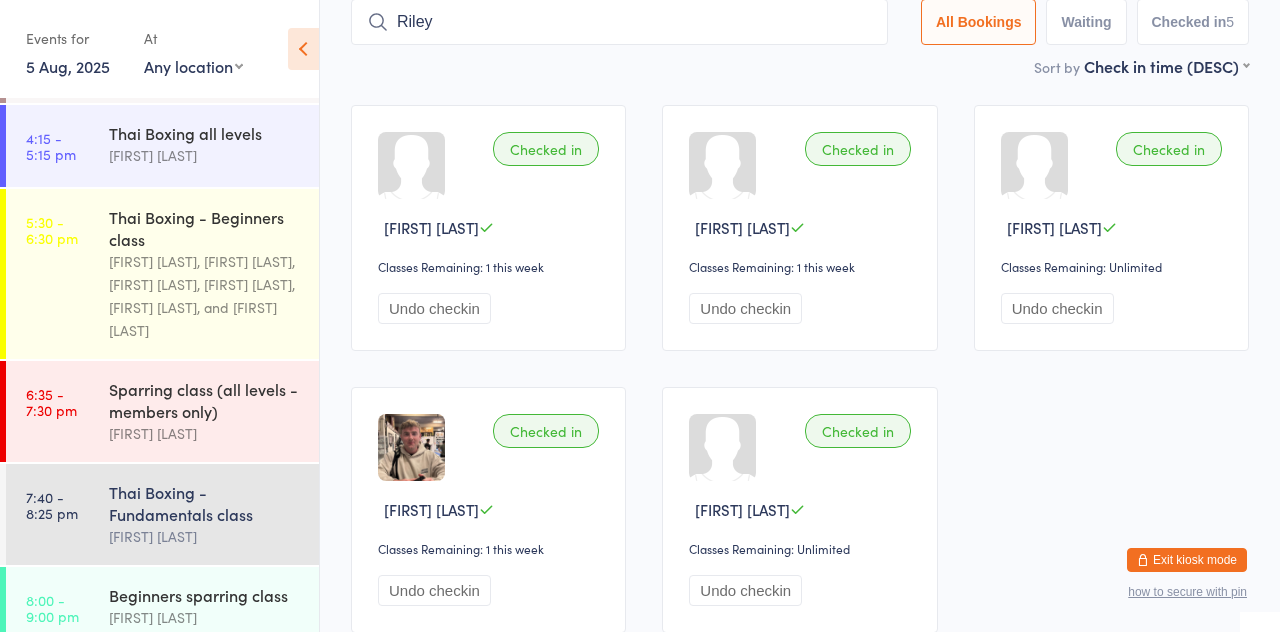 click on "Riley" at bounding box center (619, 22) 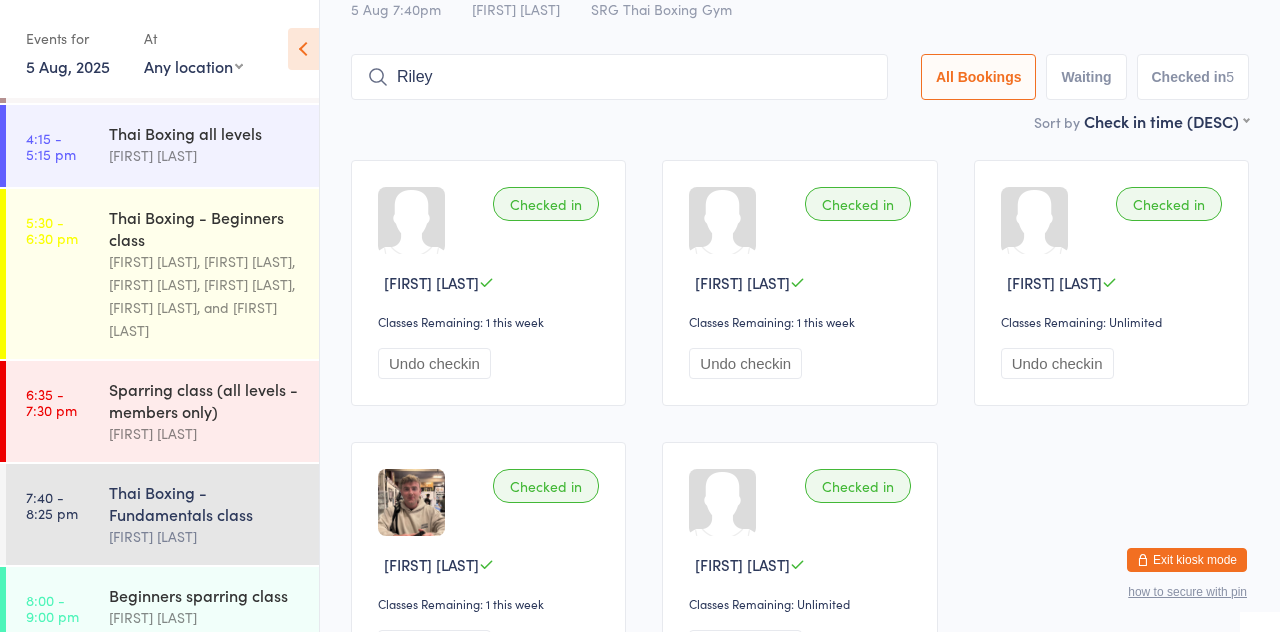 scroll, scrollTop: 132, scrollLeft: 0, axis: vertical 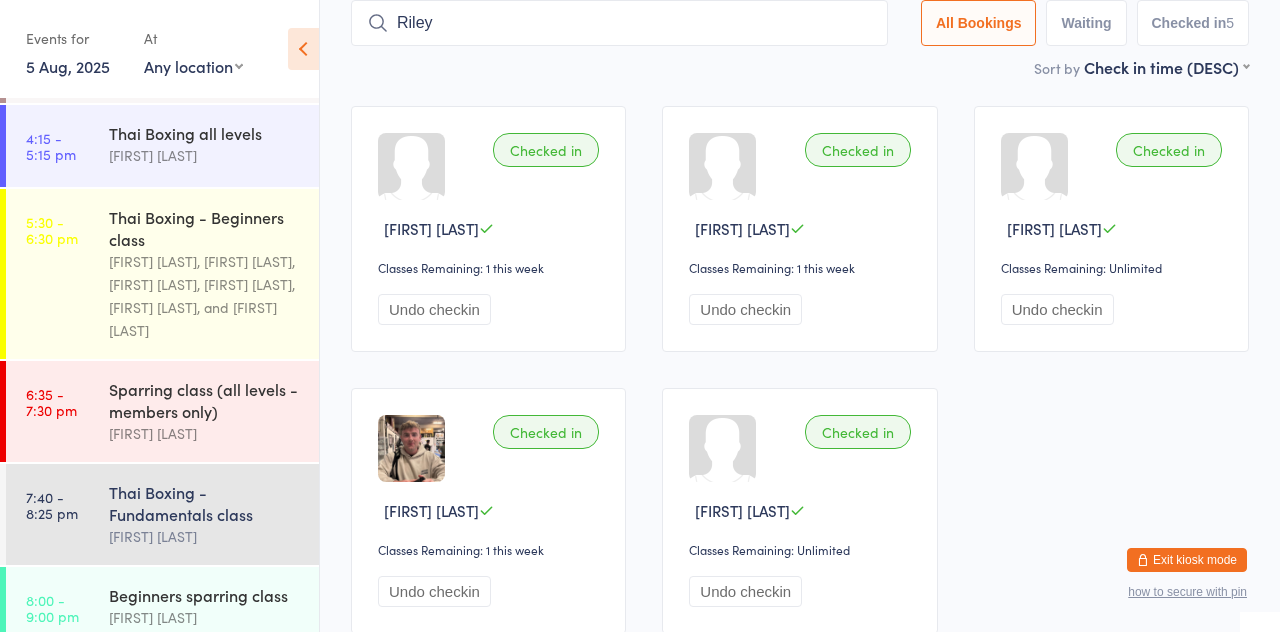 click on "Riley" at bounding box center [619, 23] 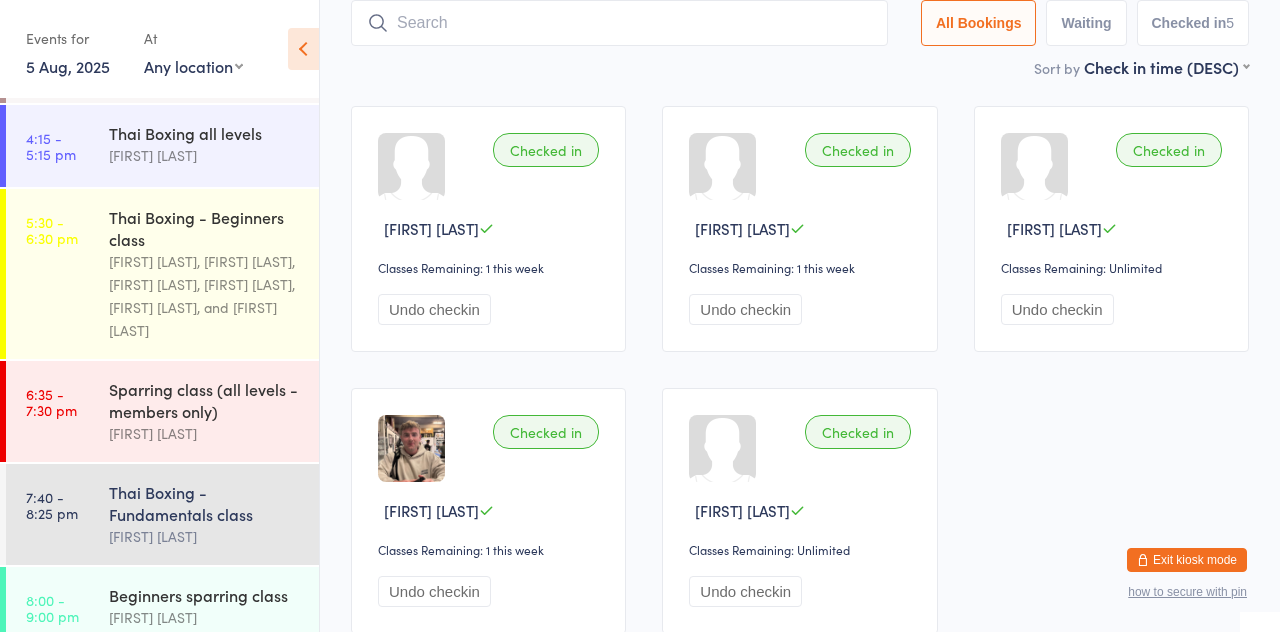 scroll, scrollTop: 0, scrollLeft: 0, axis: both 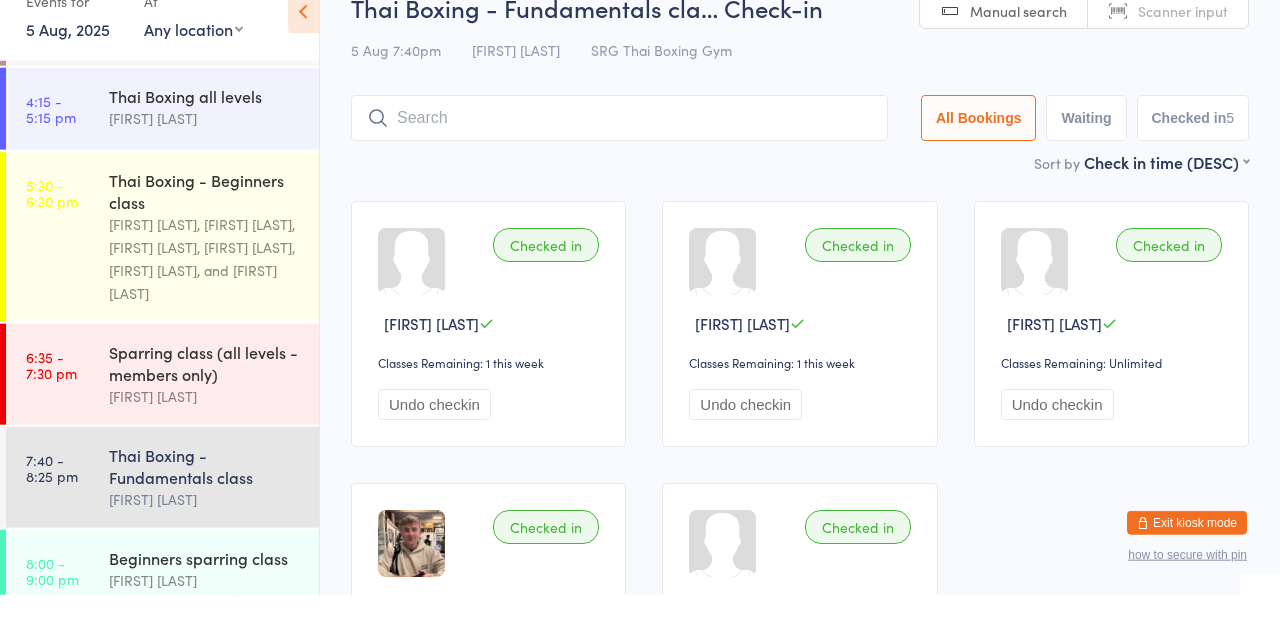 click on "Manual search" at bounding box center (1018, 48) 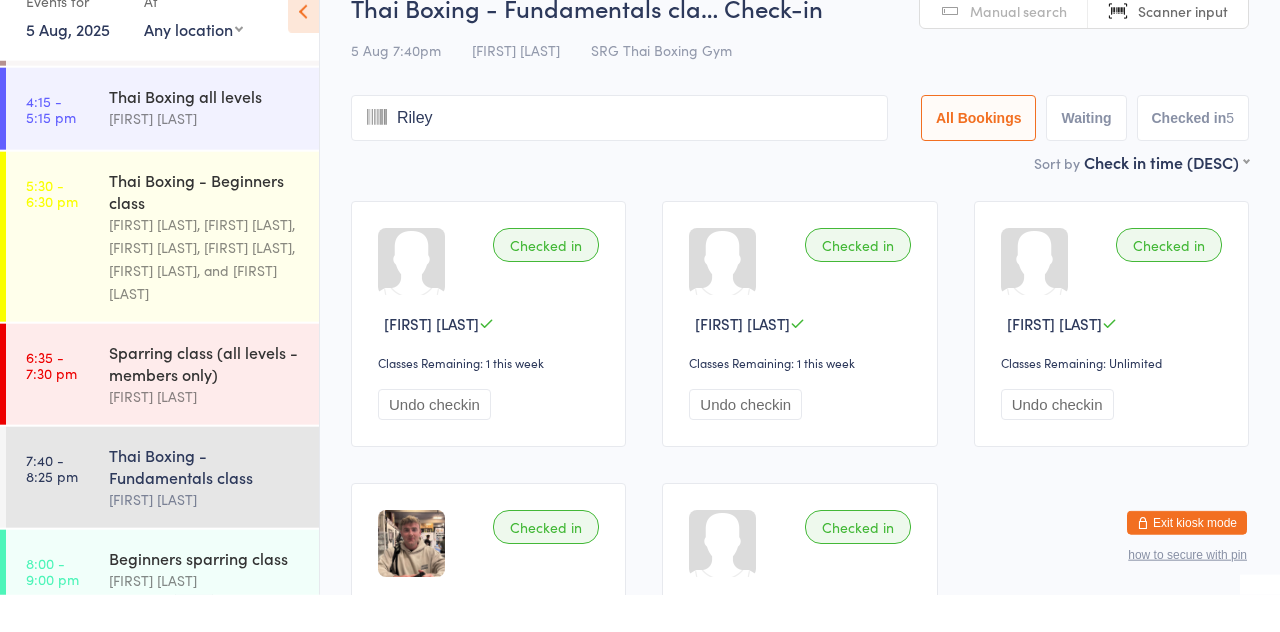 type on "Riley" 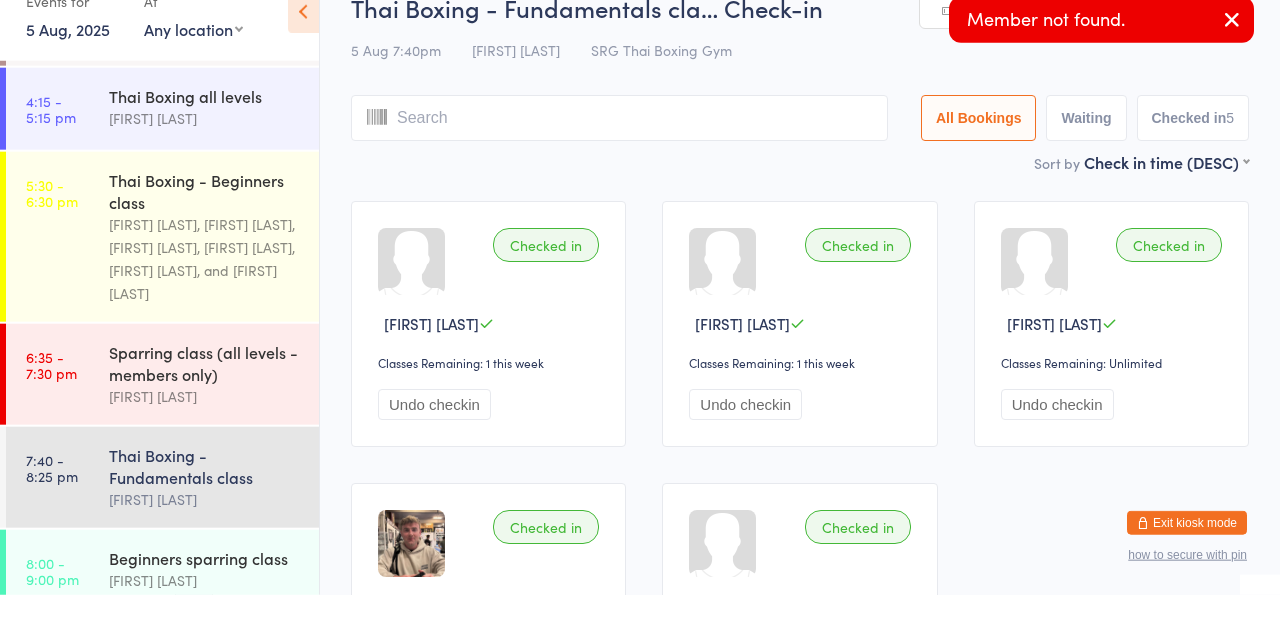 type on "H" 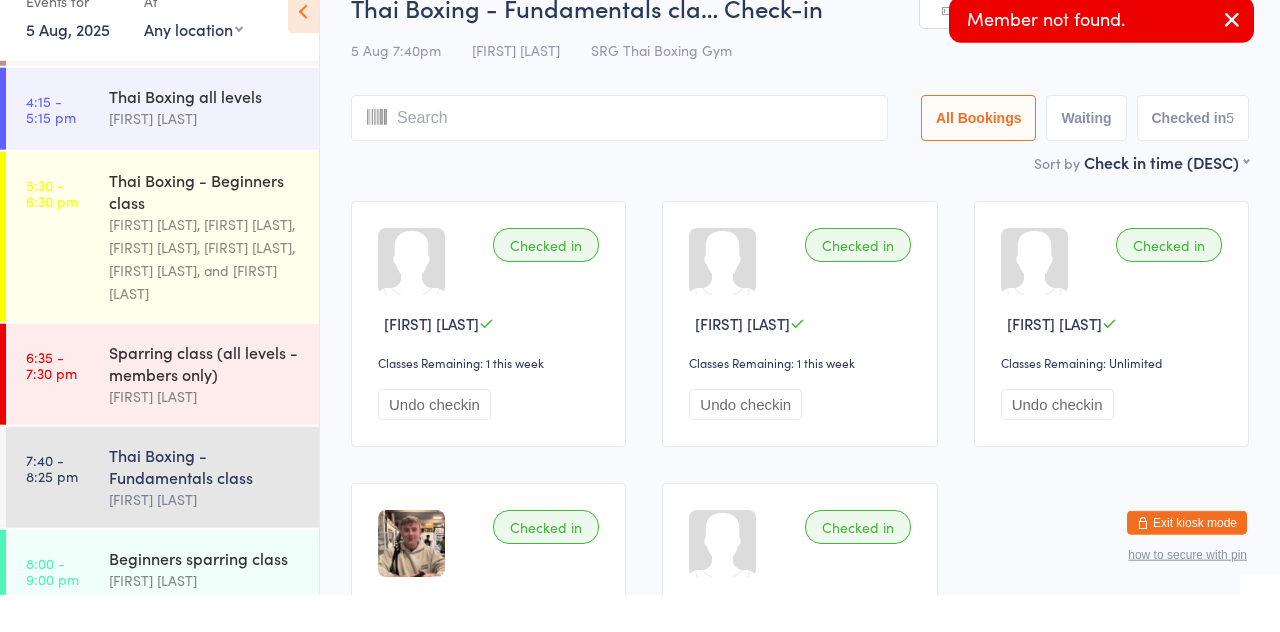 click at bounding box center [303, 49] 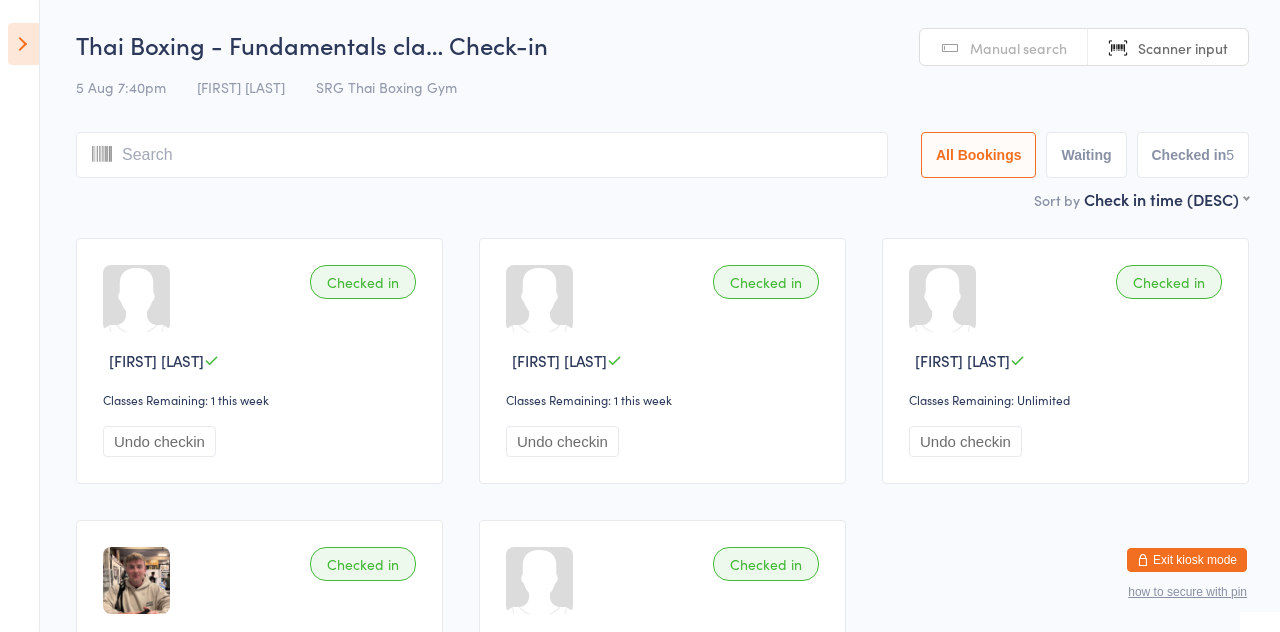 click at bounding box center [23, 44] 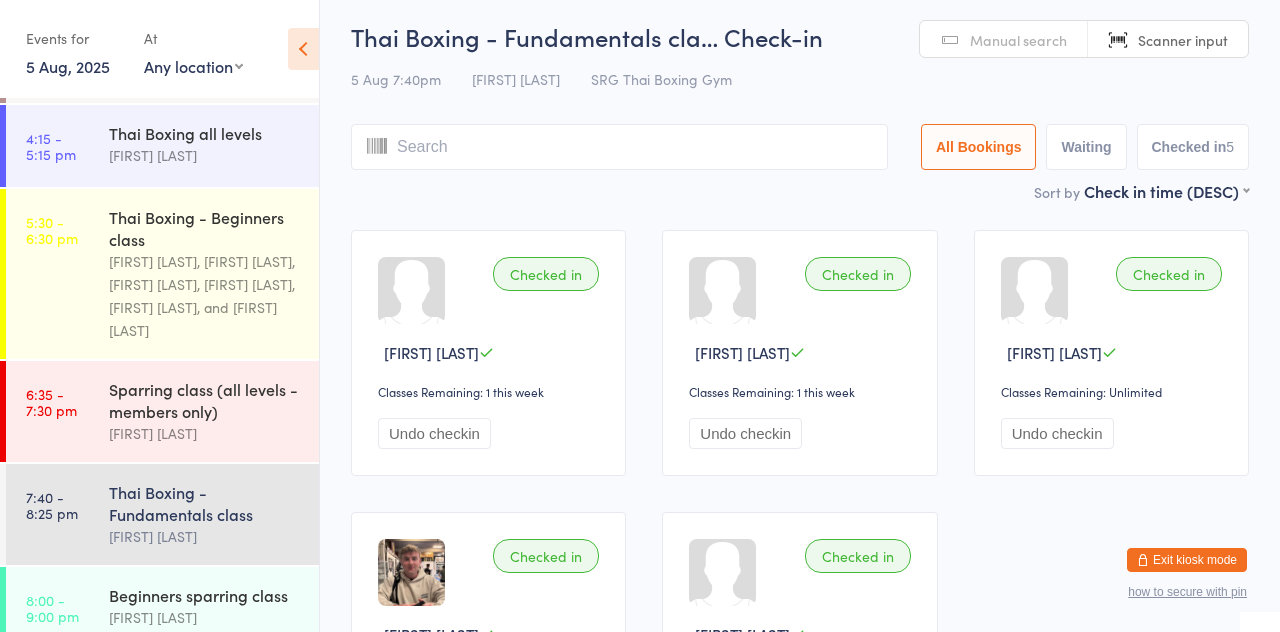 scroll, scrollTop: 0, scrollLeft: 0, axis: both 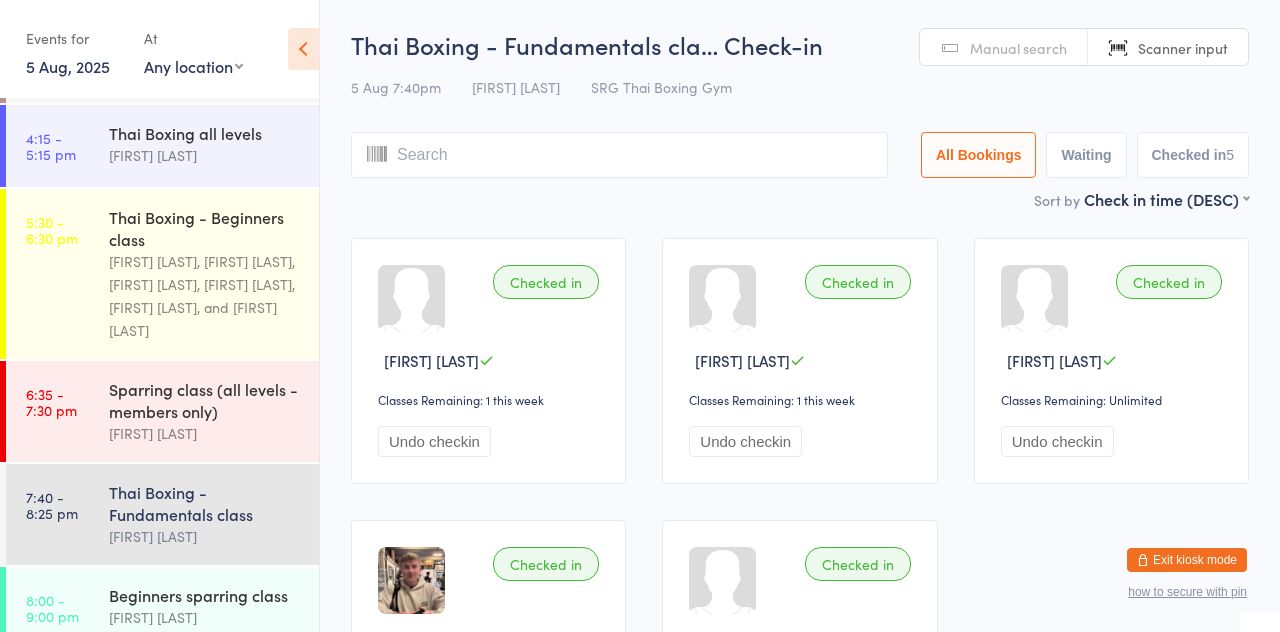 click at bounding box center (619, 155) 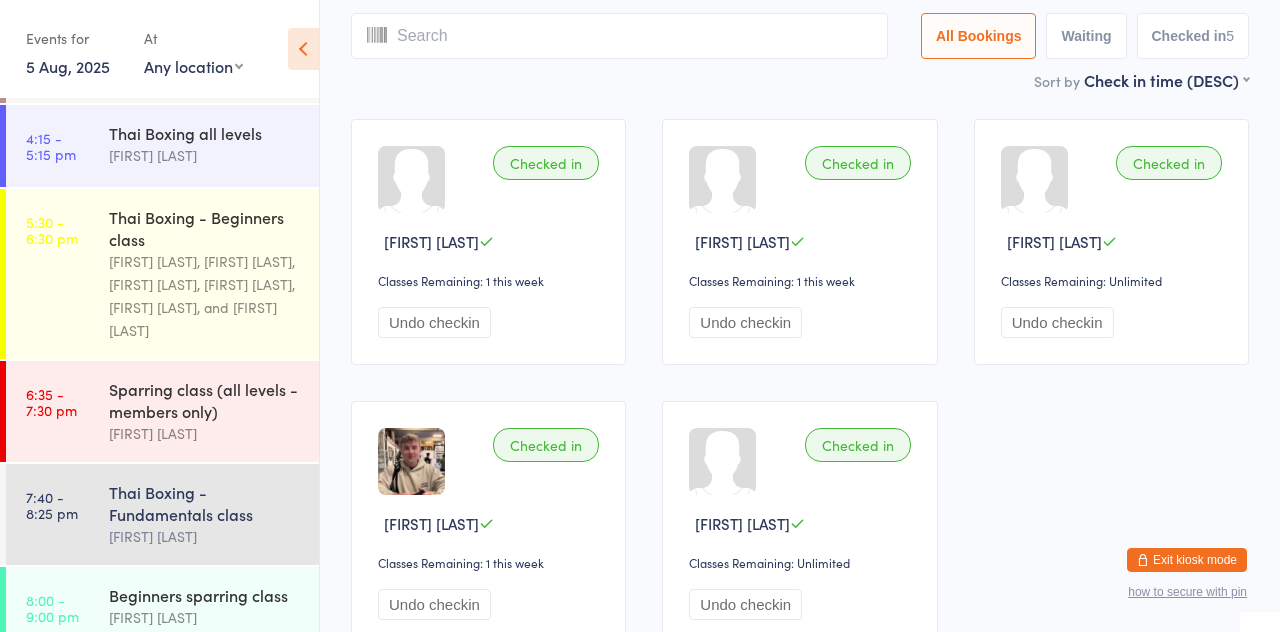 scroll, scrollTop: 133, scrollLeft: 0, axis: vertical 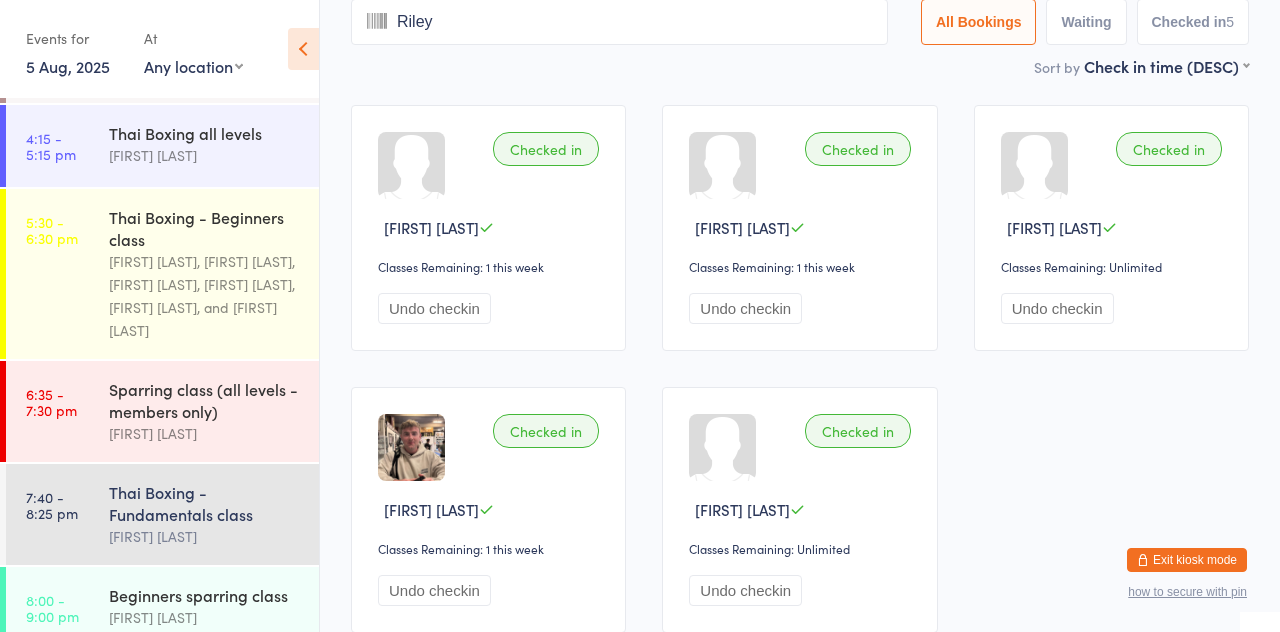 type on "[FIRST] [LAST]" 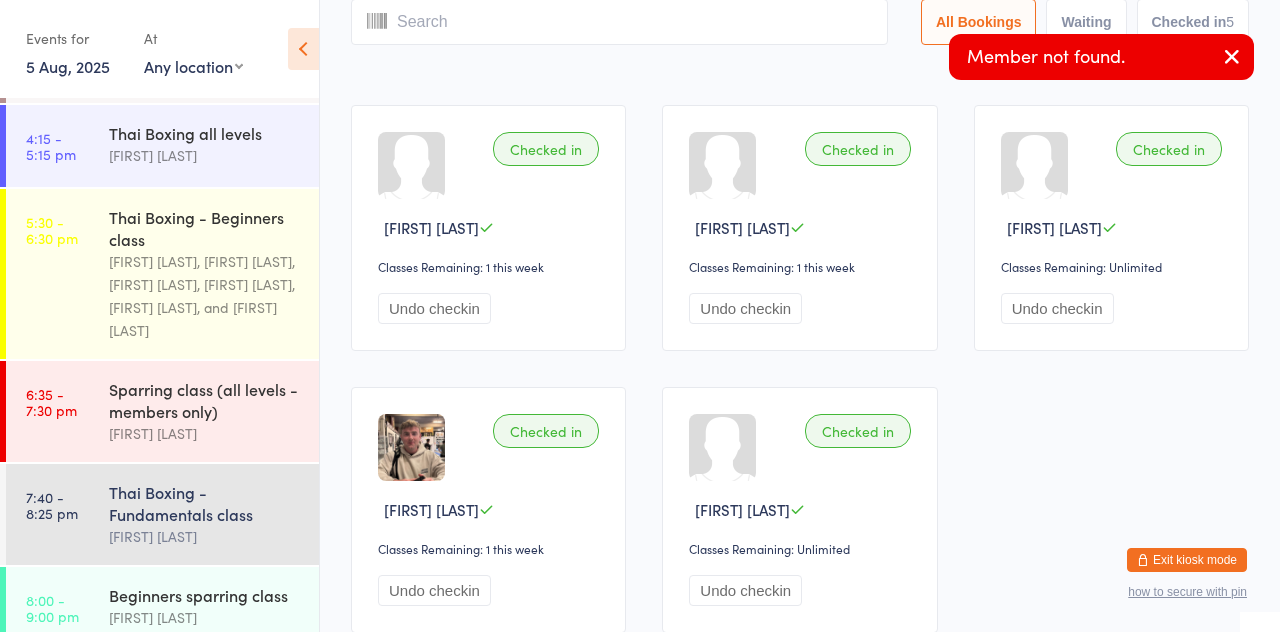 scroll, scrollTop: 0, scrollLeft: 0, axis: both 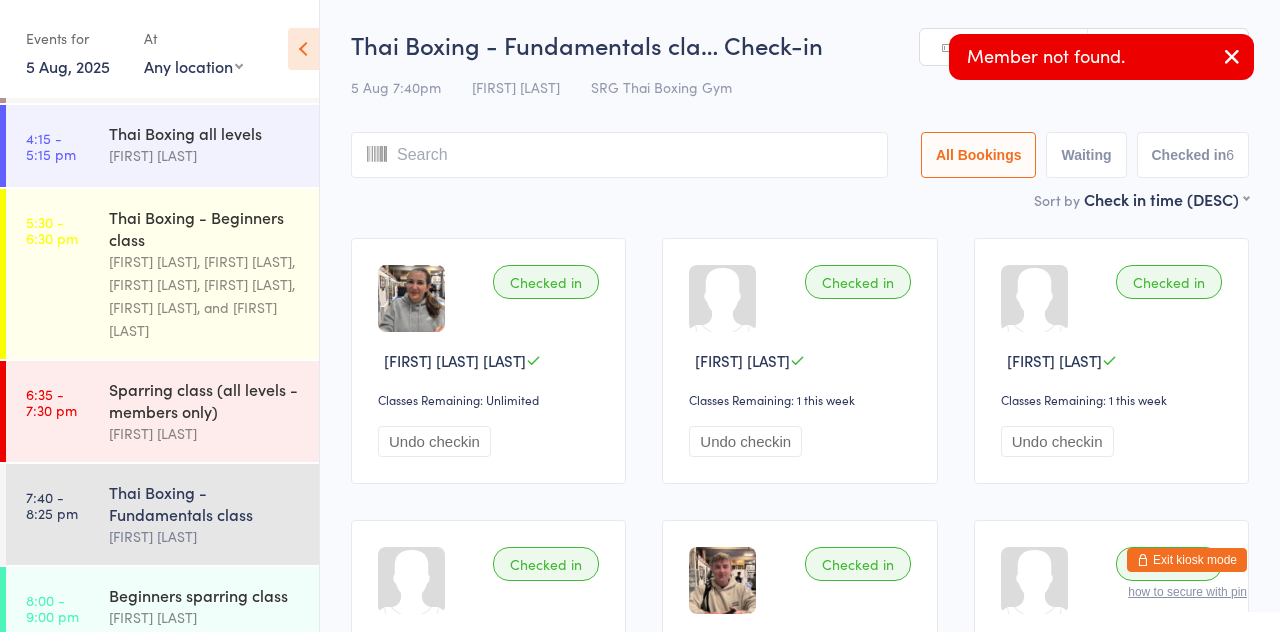 type on "A" 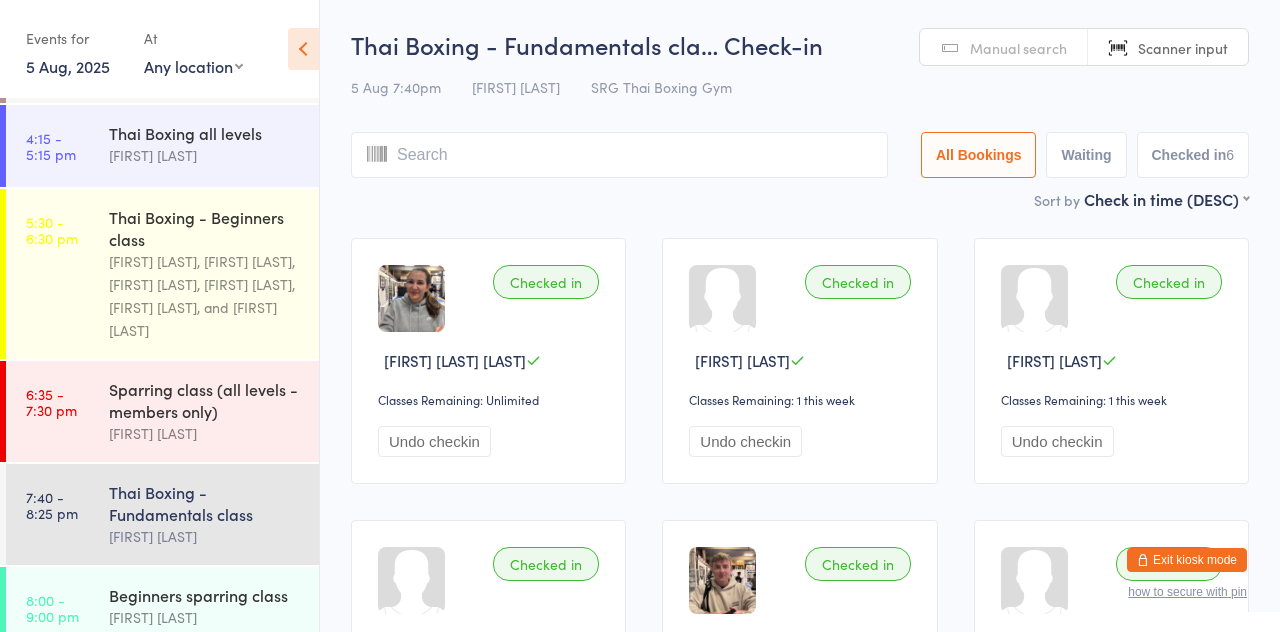 click on "You have now entered Kiosk Mode. Members will be able to check themselves in using the search field below. Click "Exit kiosk mode" below to exit Kiosk Mode at any time. Drop-in successful. Member not found. Events for 5 Aug, 2025 5 Aug, 2025
August 2025
Sun Mon Tue Wed Thu Fri Sat
31
27
28
29
30
31
01
02
32
03
04
05
06
07
08
09
33
10
11
12
13
14
15
16
34
17
18
19
20
21
22" at bounding box center (640, 316) 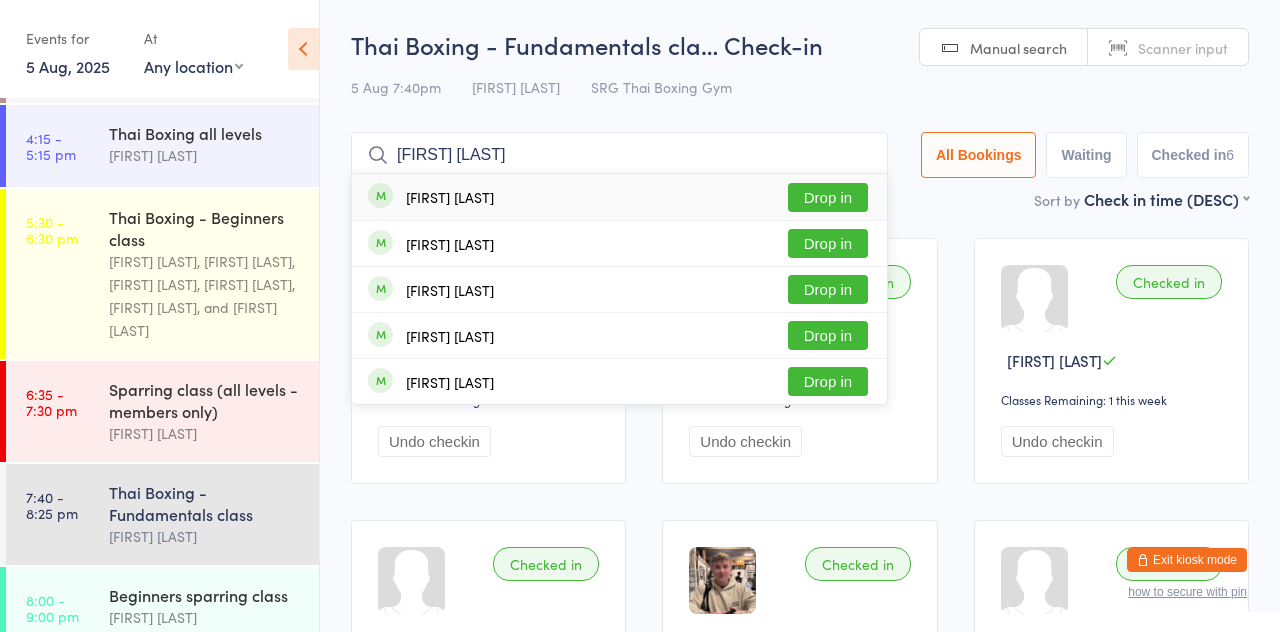 type on "[FIRST] [LAST]" 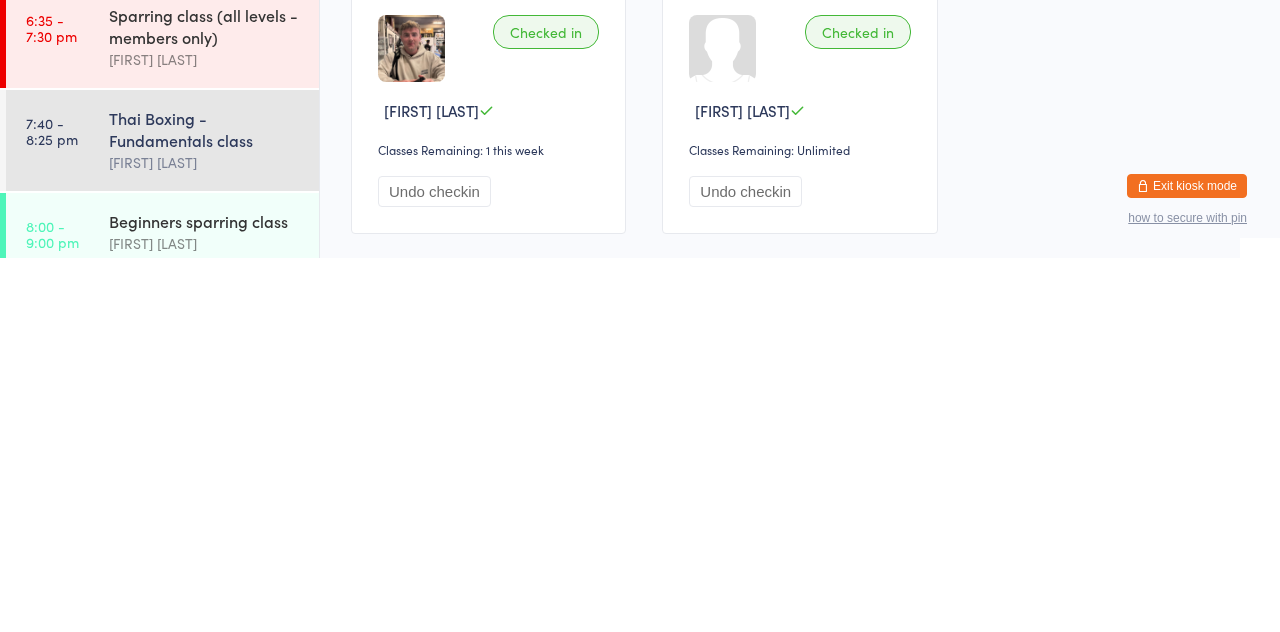 scroll, scrollTop: 574, scrollLeft: 0, axis: vertical 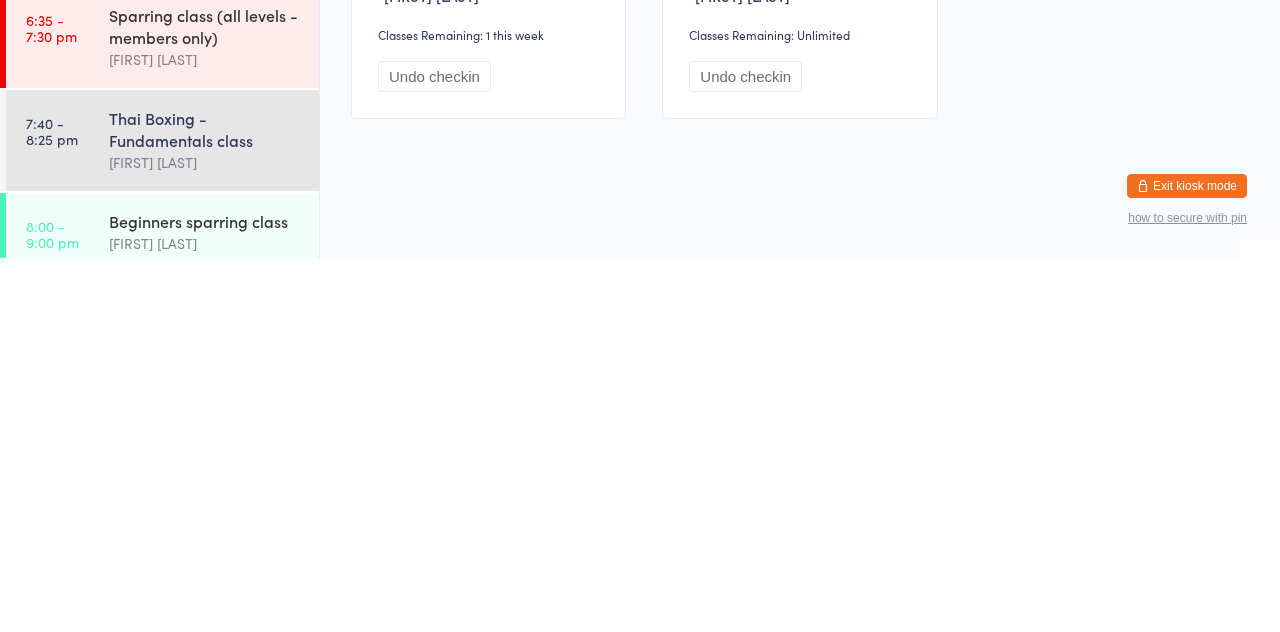 click on "Thai Boxing - Fundamentals class" at bounding box center (205, 503) 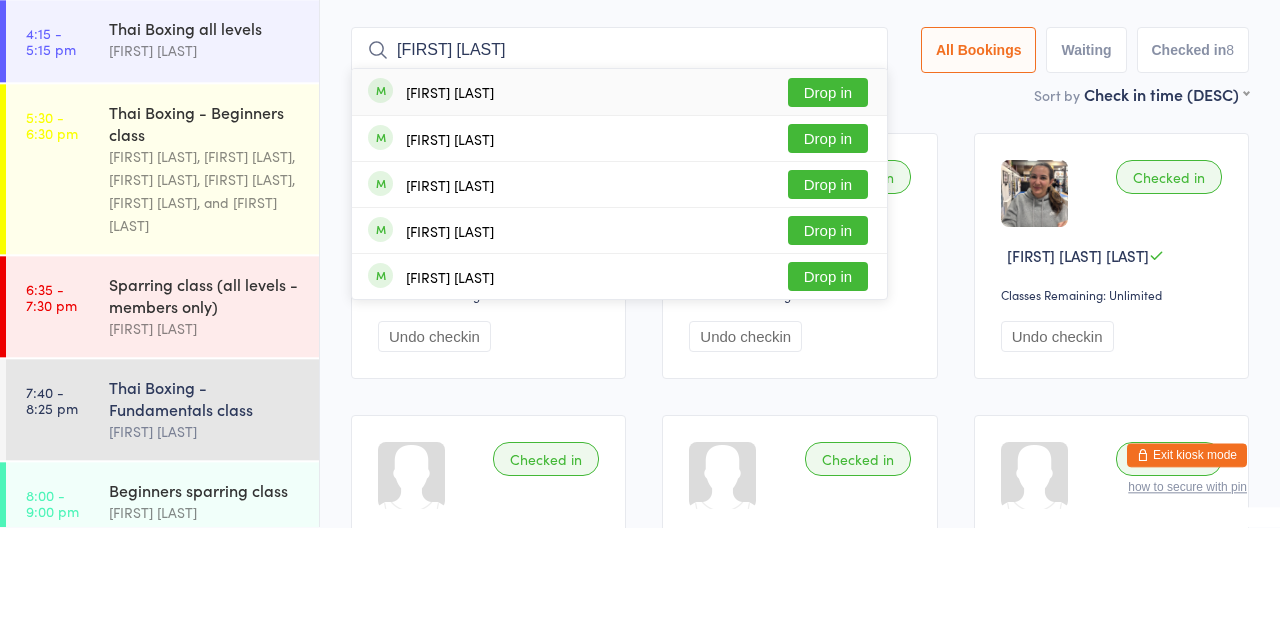 type on "[FIRST] [LAST]" 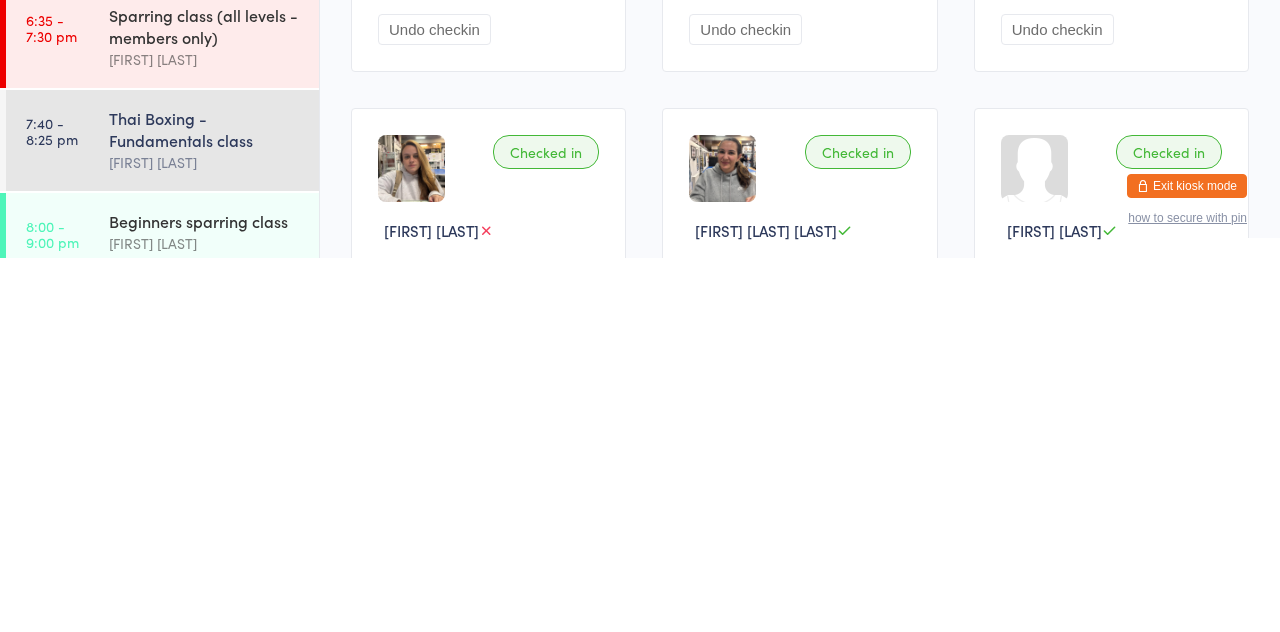 scroll, scrollTop: 42, scrollLeft: 0, axis: vertical 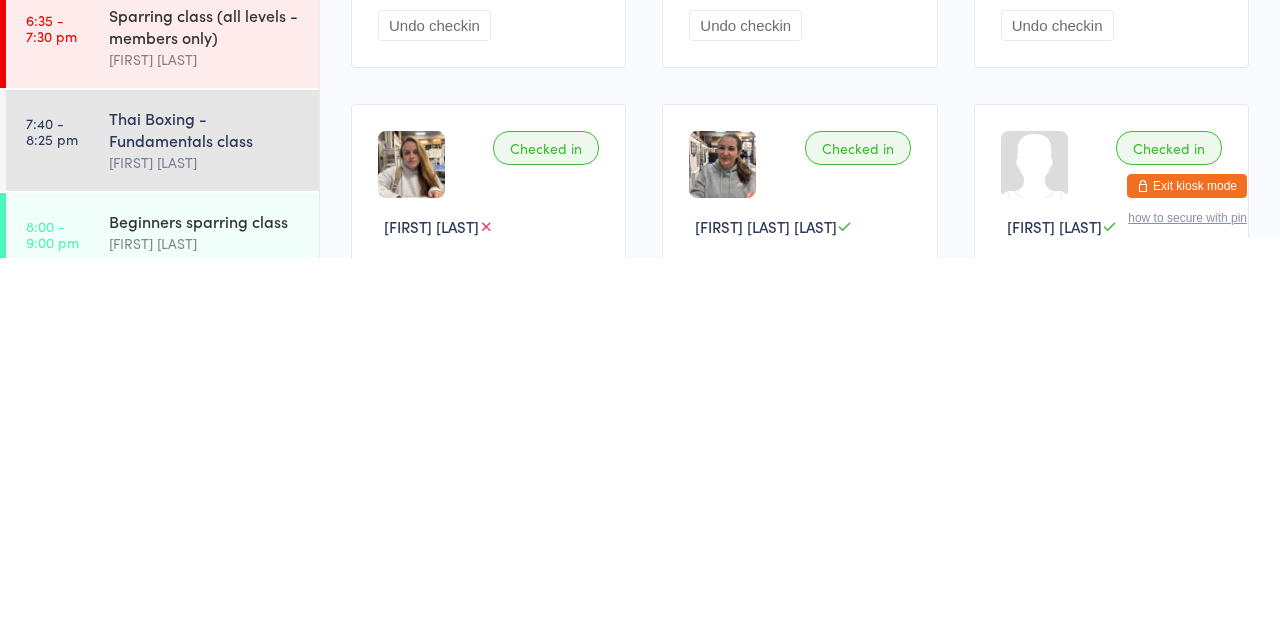 click on "[FIRST] [LAST]" at bounding box center [205, 536] 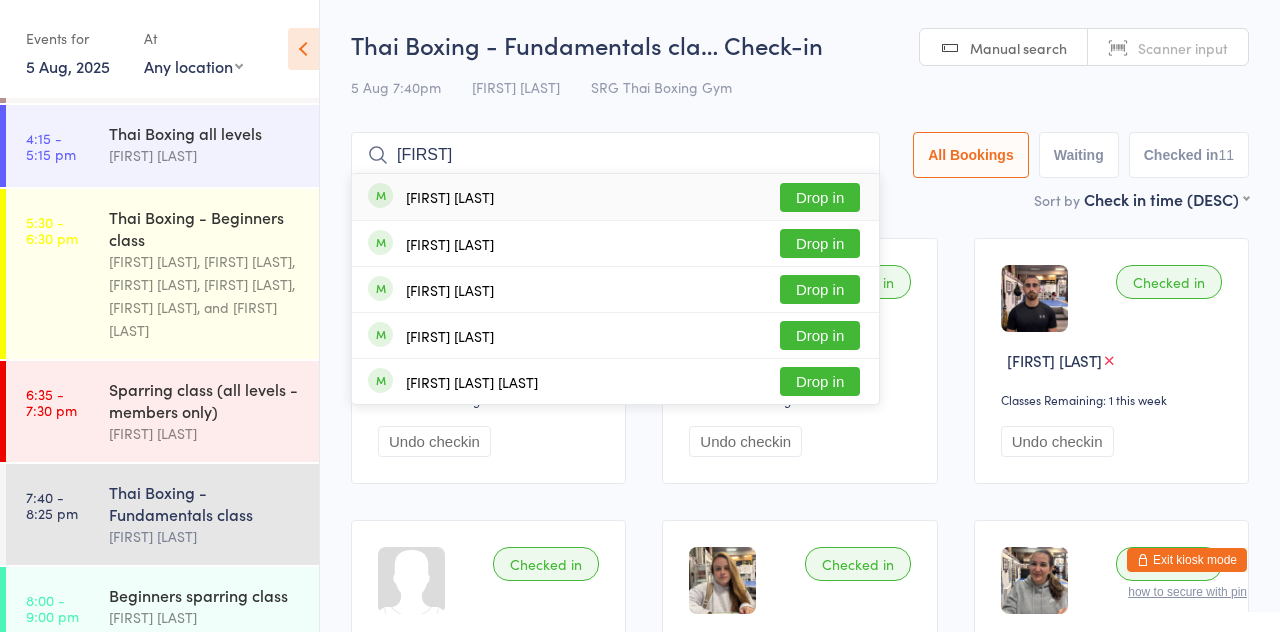 type on "[FIRST]" 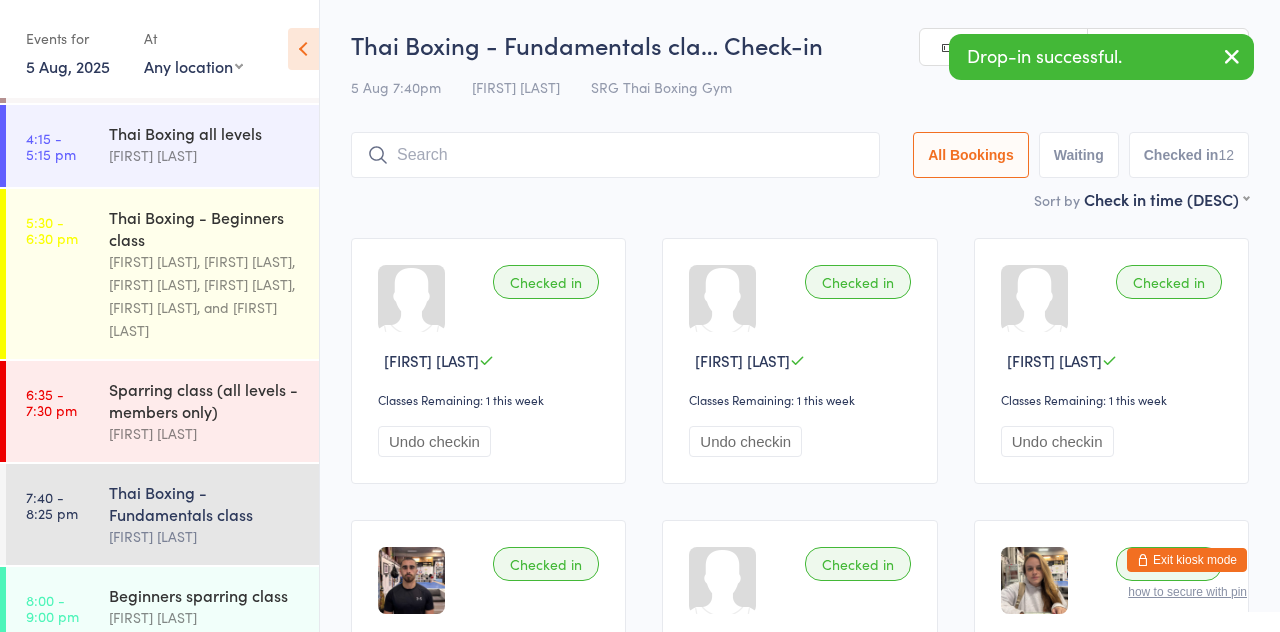 click at bounding box center [1232, 56] 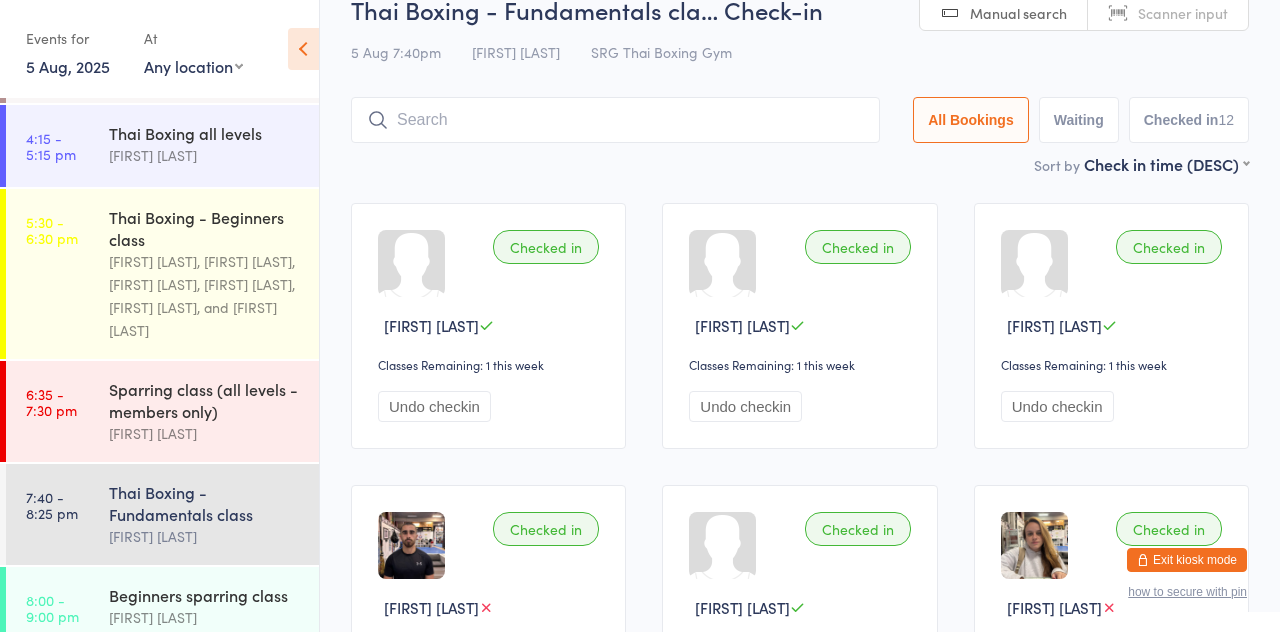 scroll, scrollTop: 52, scrollLeft: 0, axis: vertical 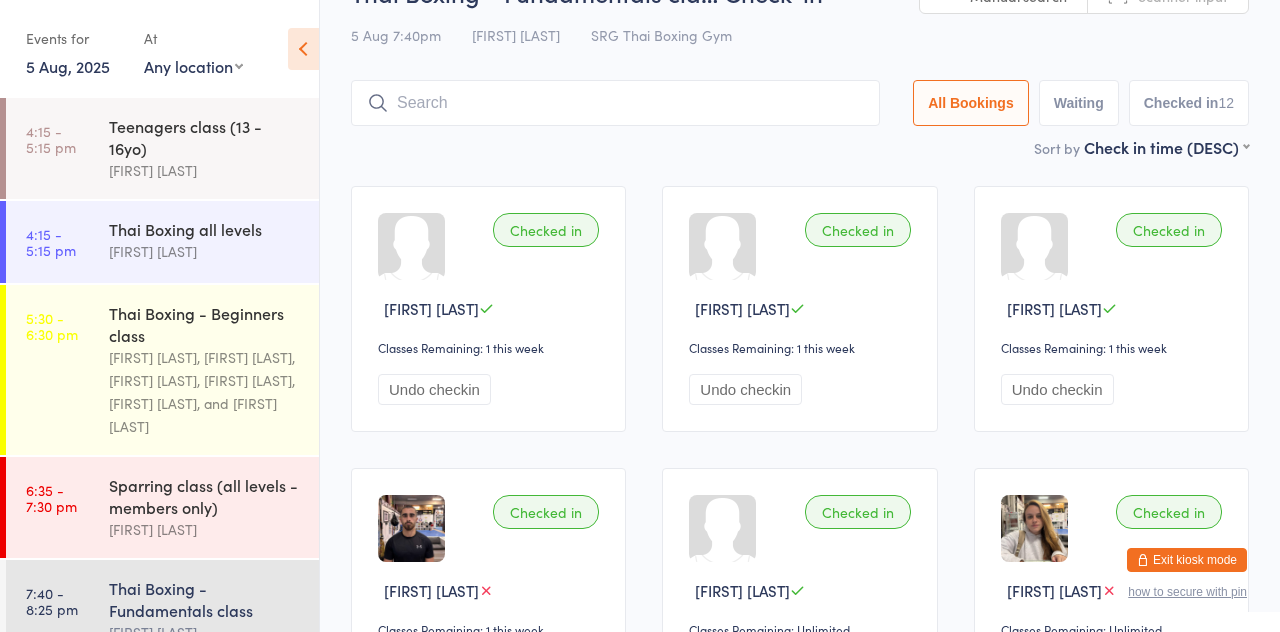 click on "Beginners sparring class [FIRST] [LAST]" at bounding box center [214, 702] 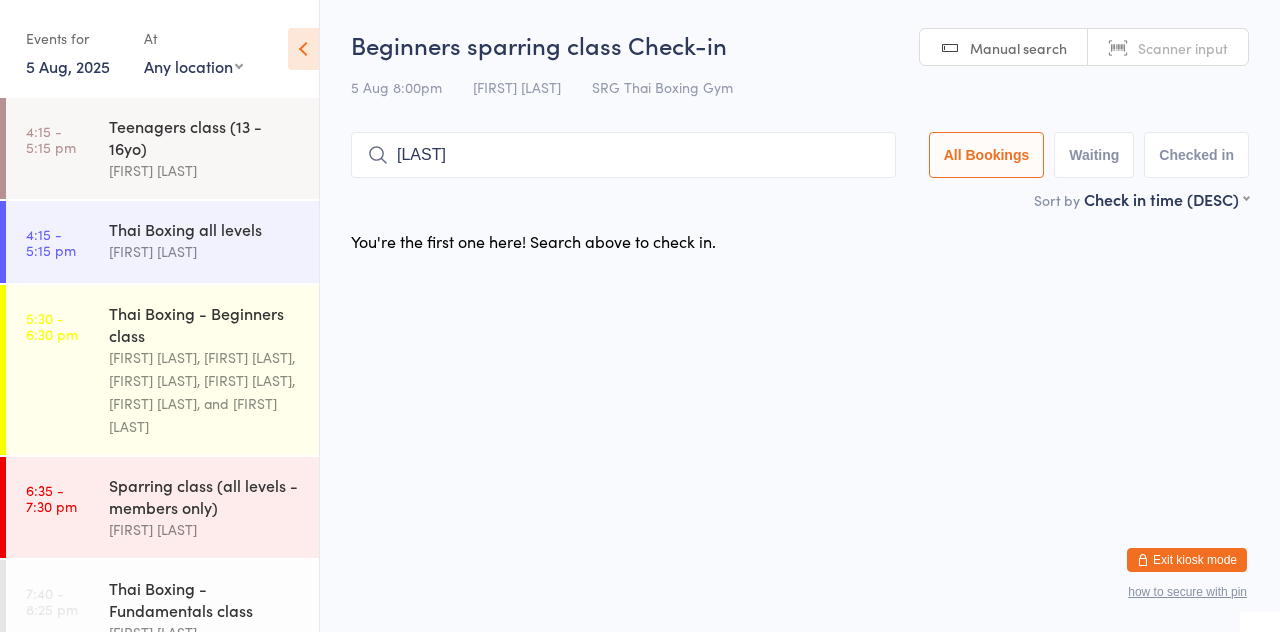 type on "[LAST]" 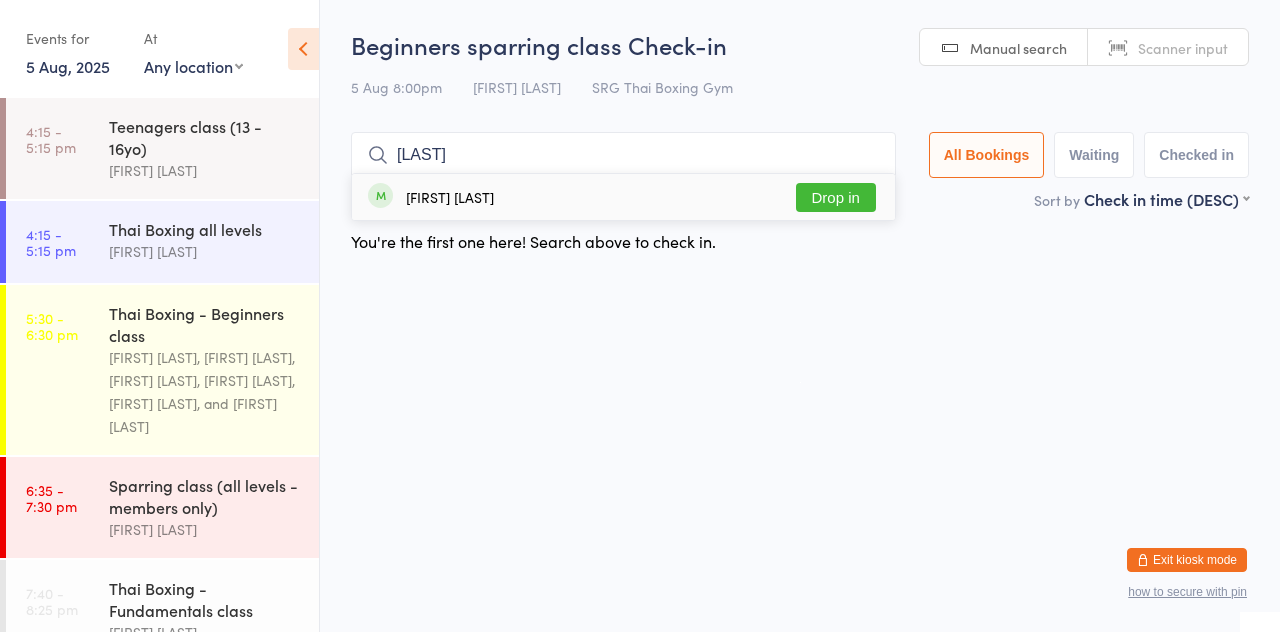 click on "Drop in" at bounding box center (836, 197) 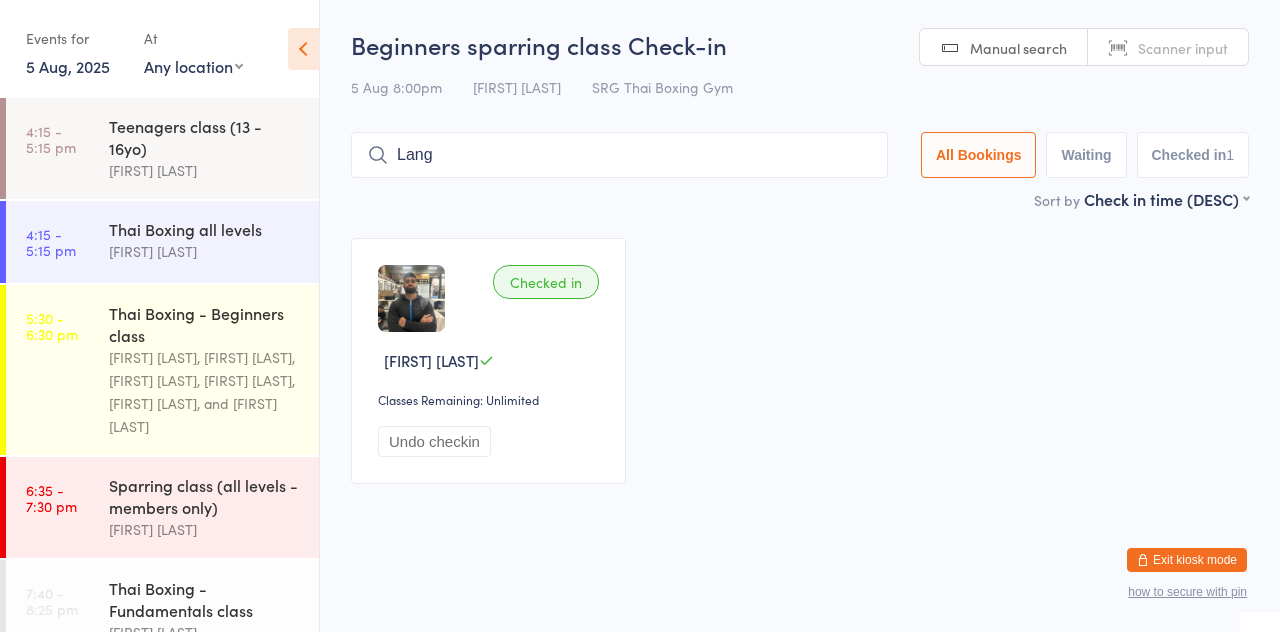 type on "Lang" 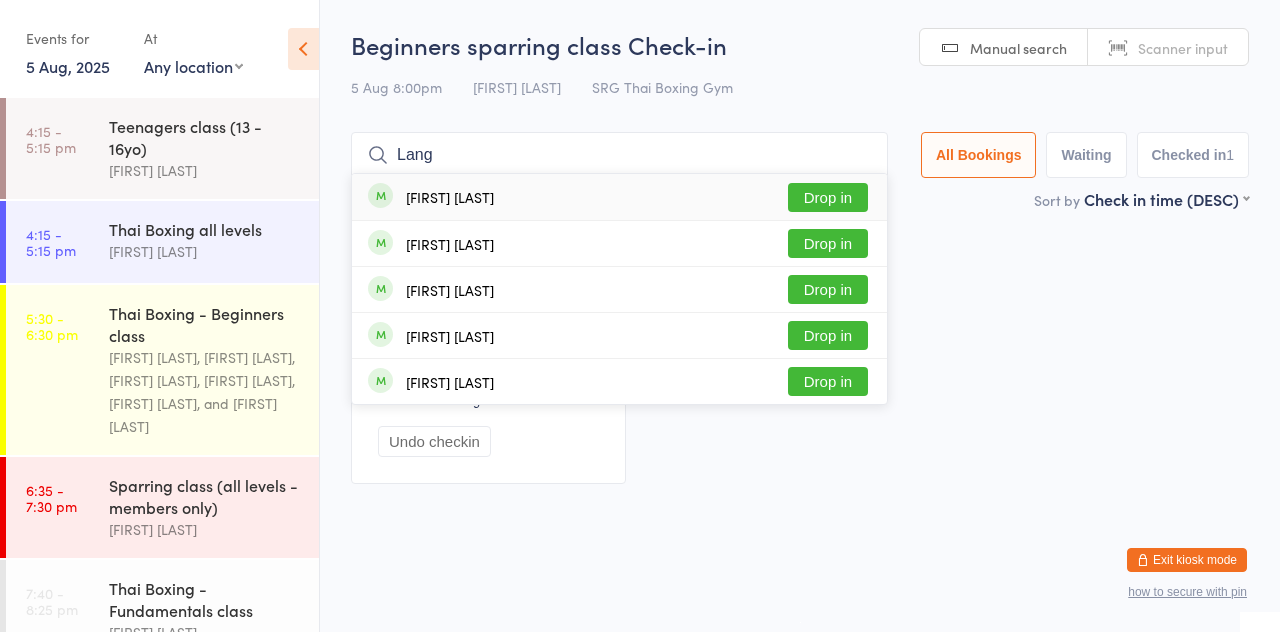 click on "Drop in" at bounding box center [828, 197] 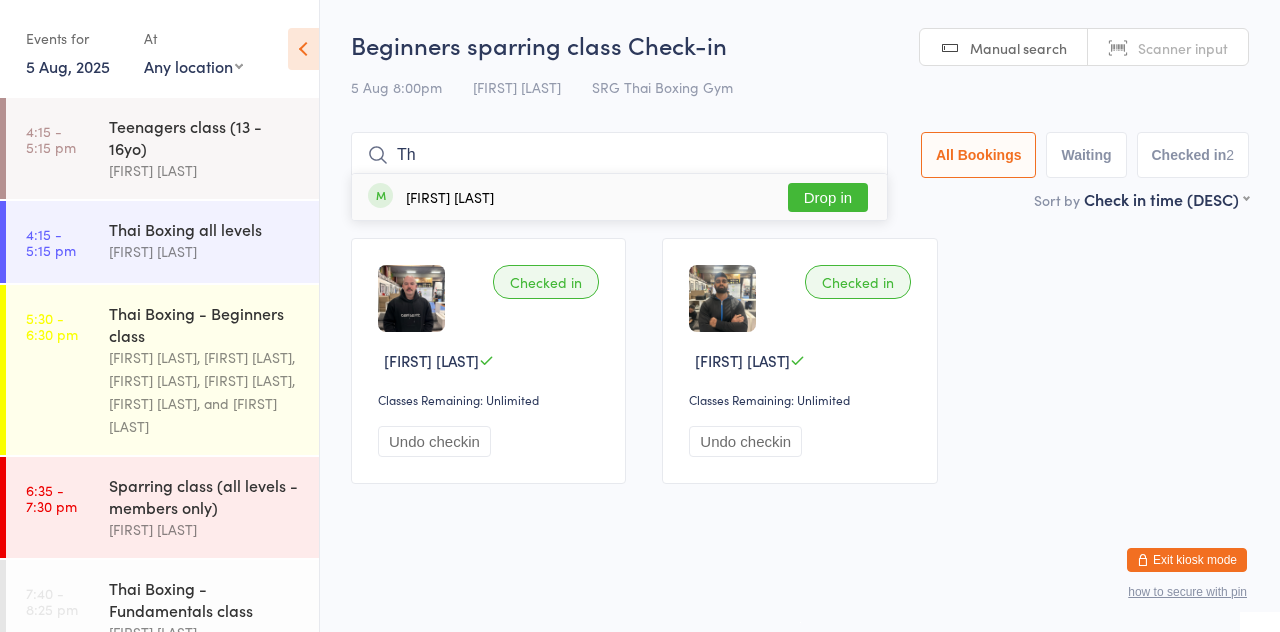 type on "T" 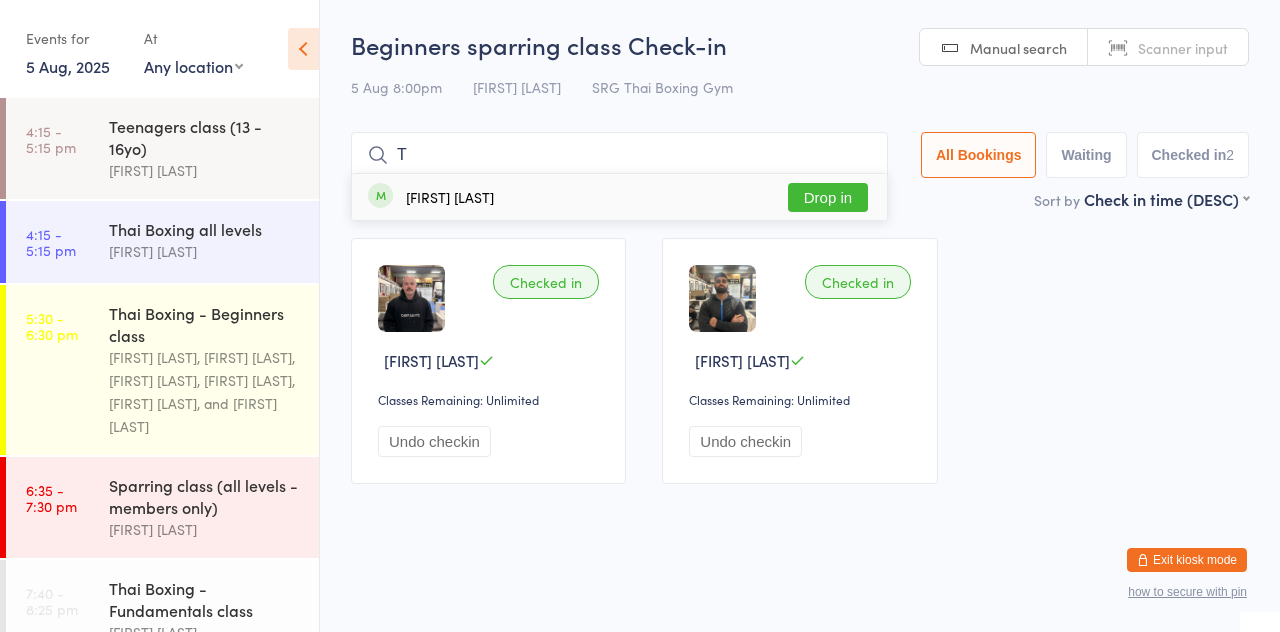 type 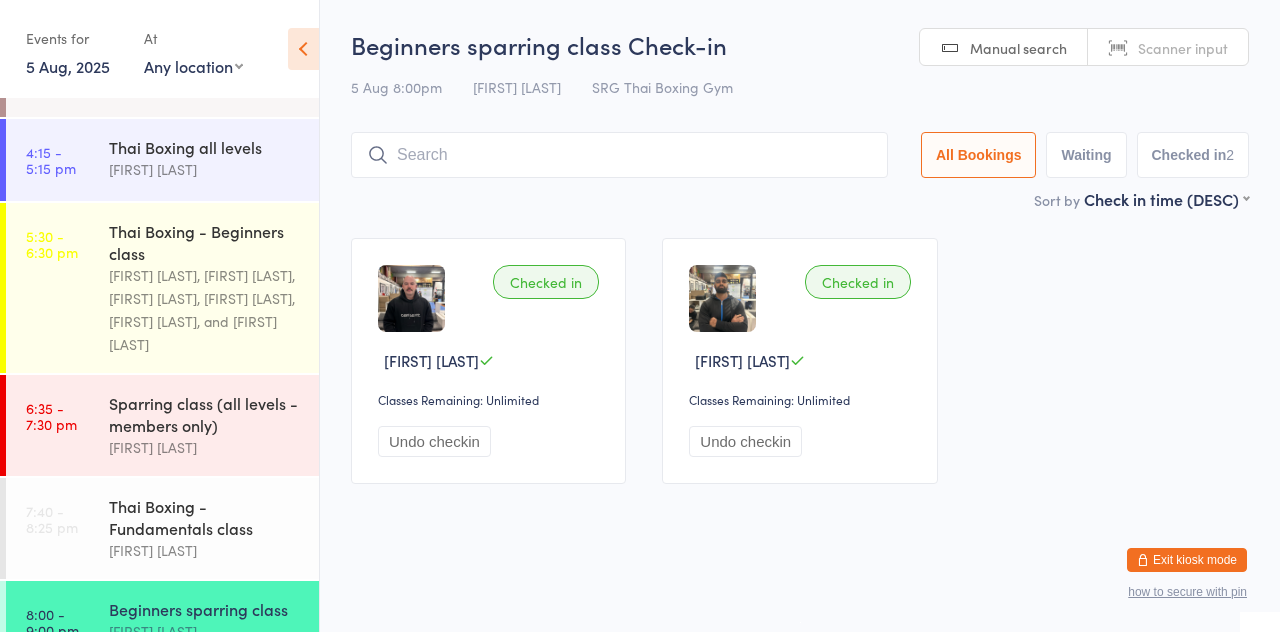 scroll, scrollTop: 474, scrollLeft: 0, axis: vertical 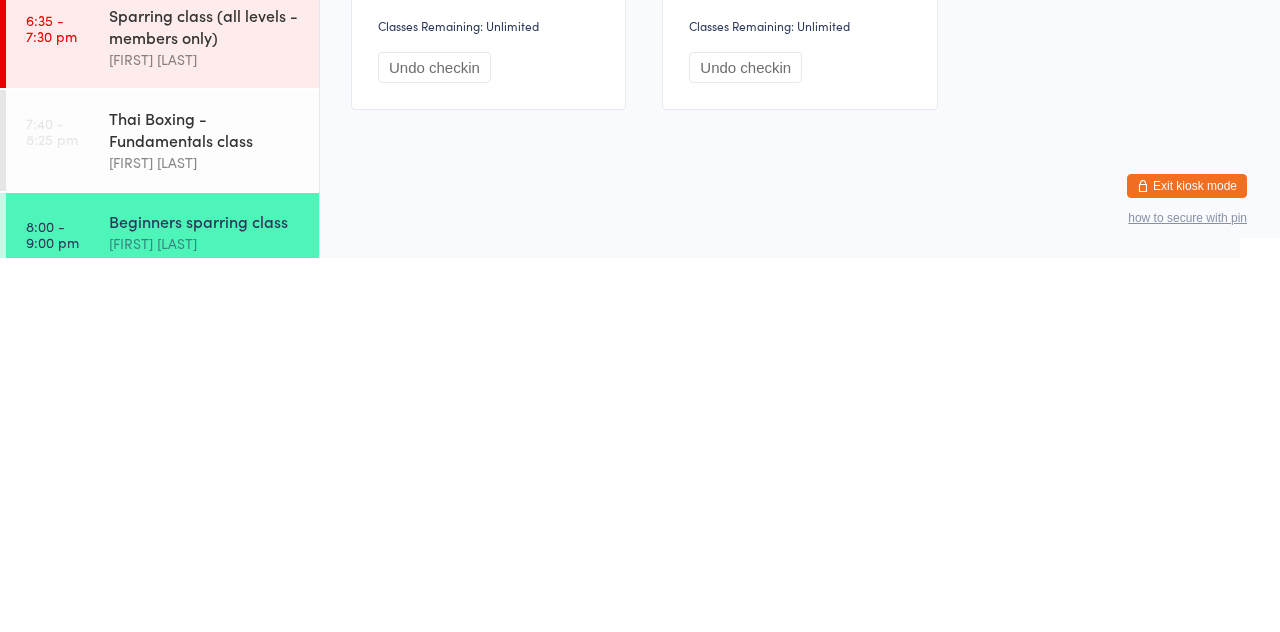 click on "[FIRST] [LAST]" at bounding box center [205, 617] 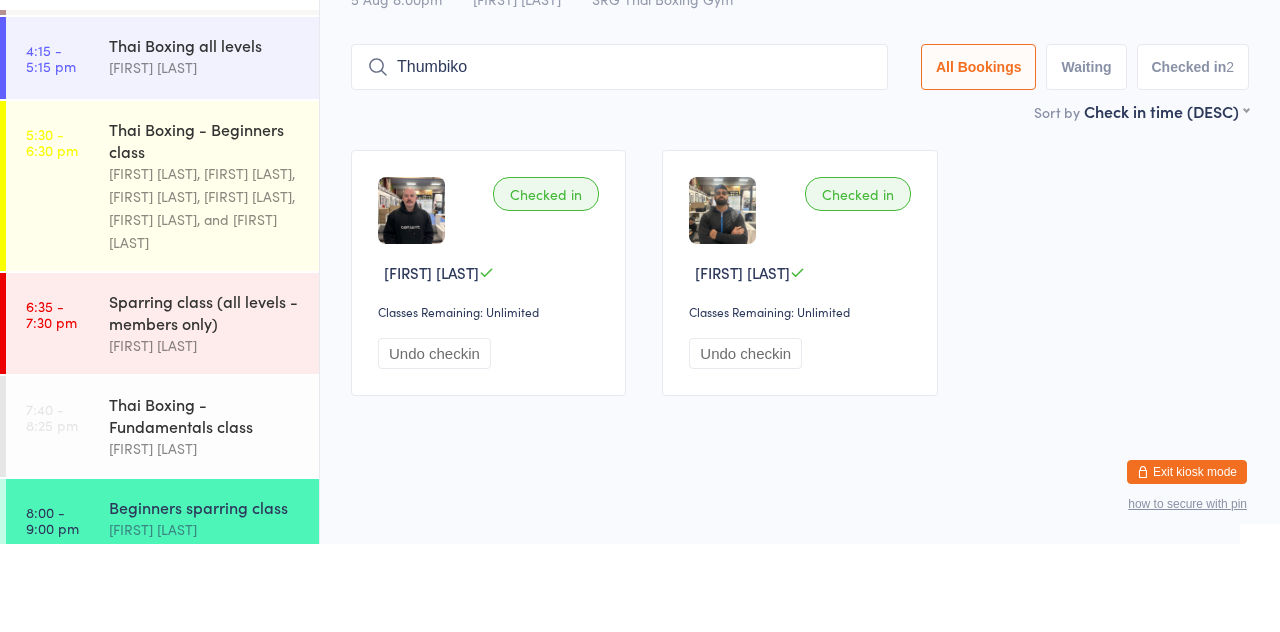 click on "Thumbiko" at bounding box center (619, 155) 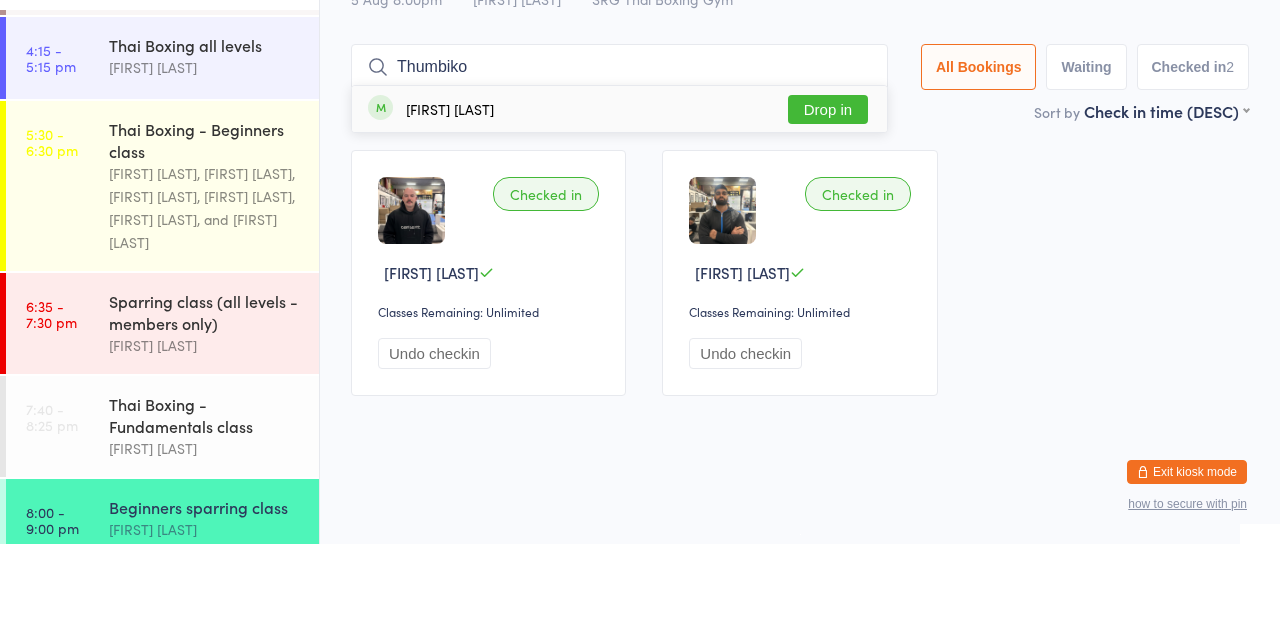 click on "Drop in" at bounding box center [828, 197] 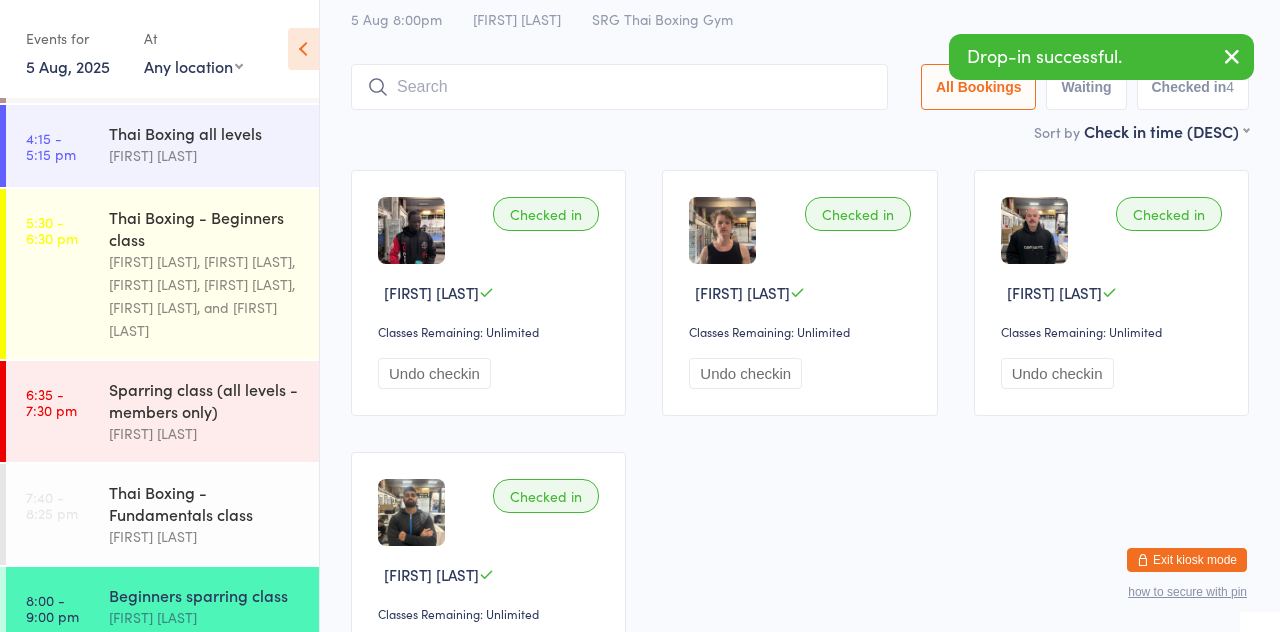 scroll, scrollTop: 0, scrollLeft: 0, axis: both 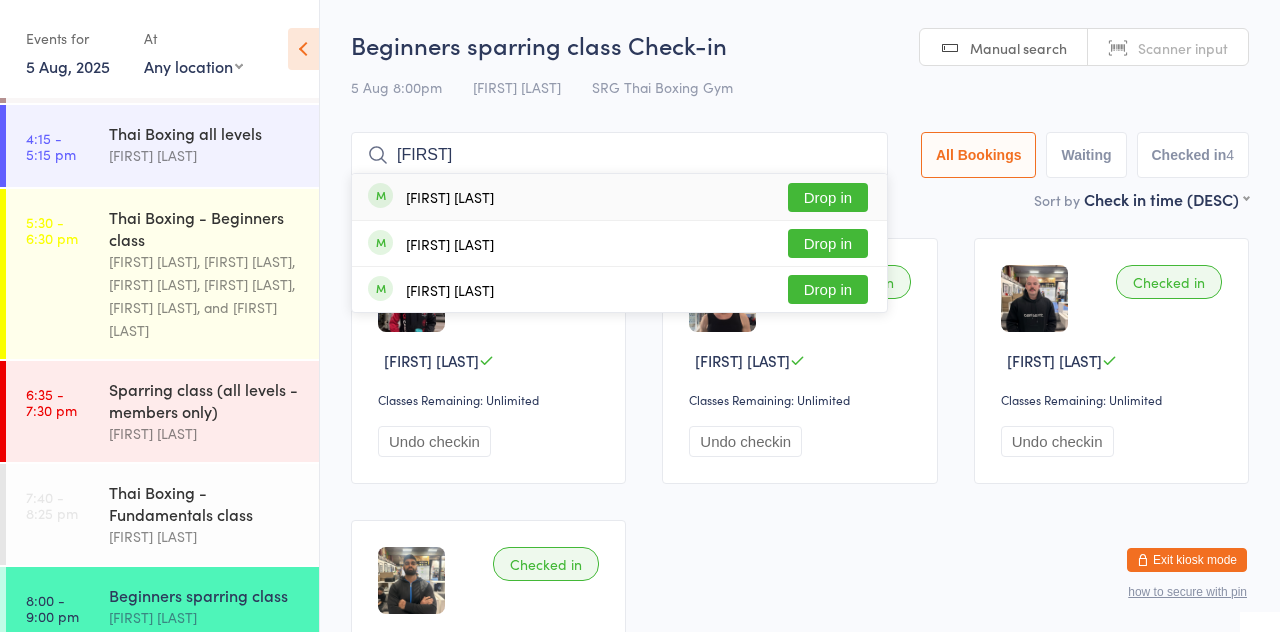 type on "[FIRST]" 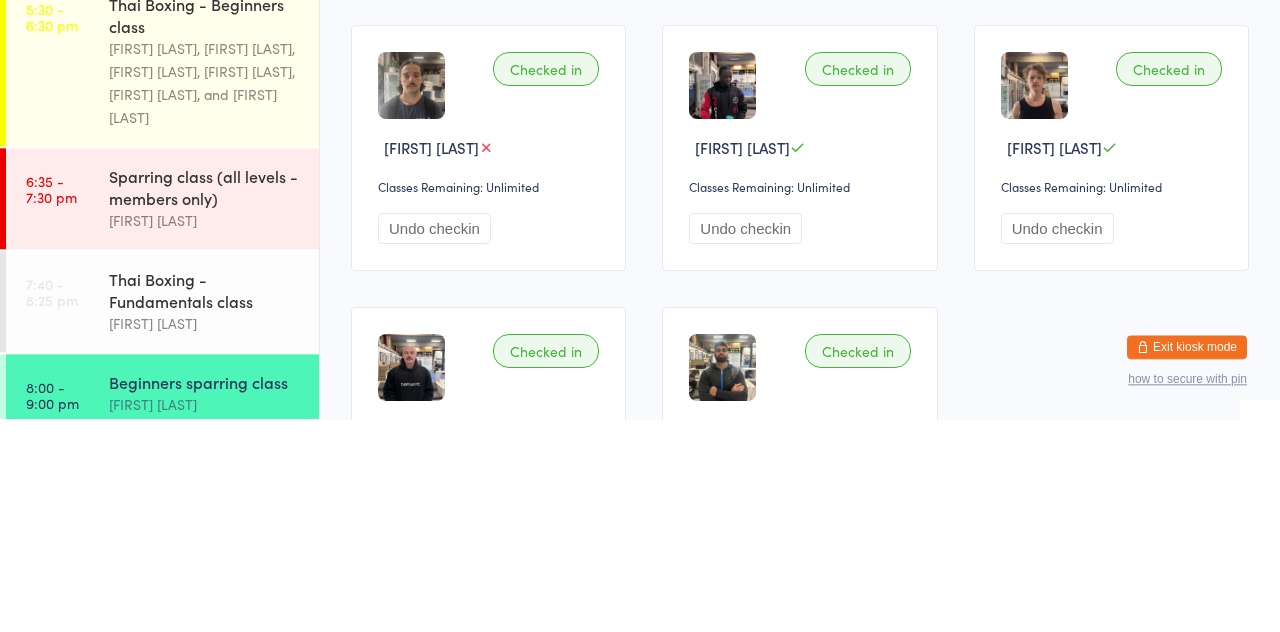 click on "Sparring class (all levels - members only)" at bounding box center [205, 400] 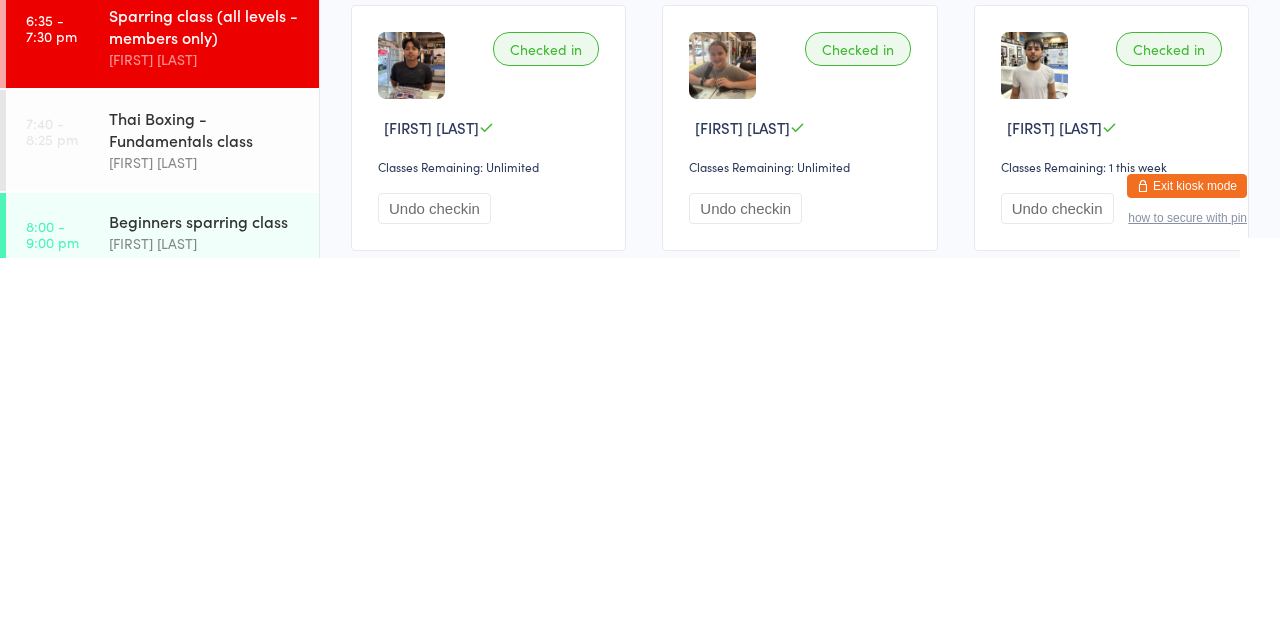 scroll, scrollTop: 160, scrollLeft: 0, axis: vertical 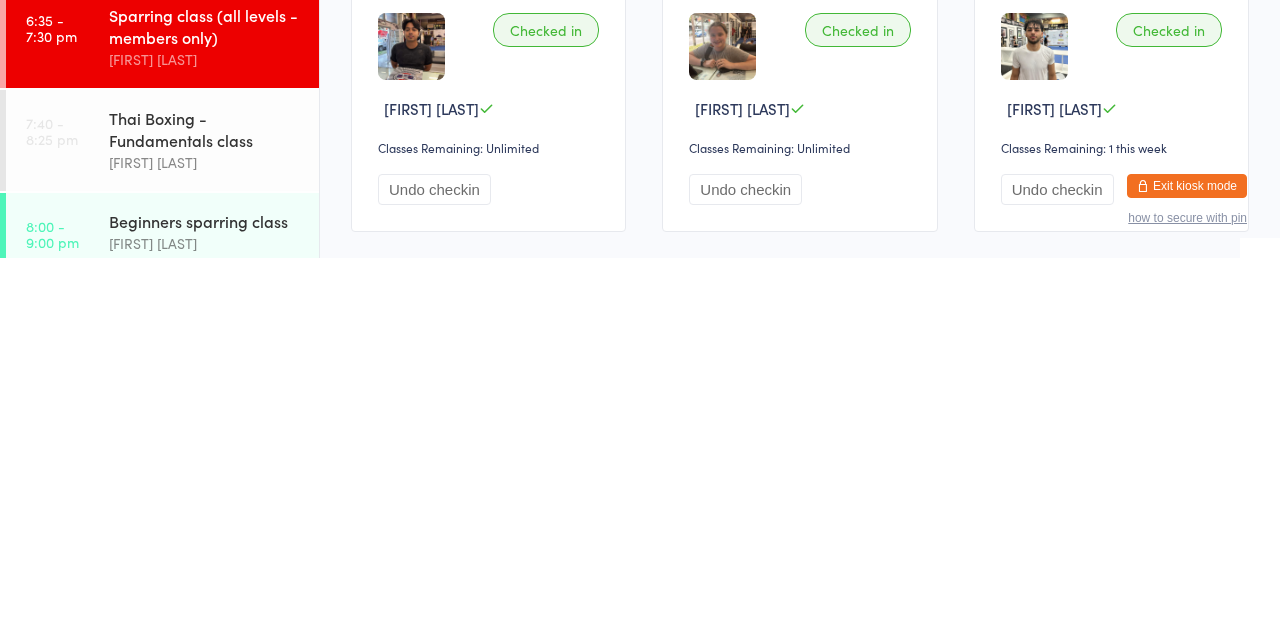 click on "[FIRST] [LAST]" at bounding box center (205, 617) 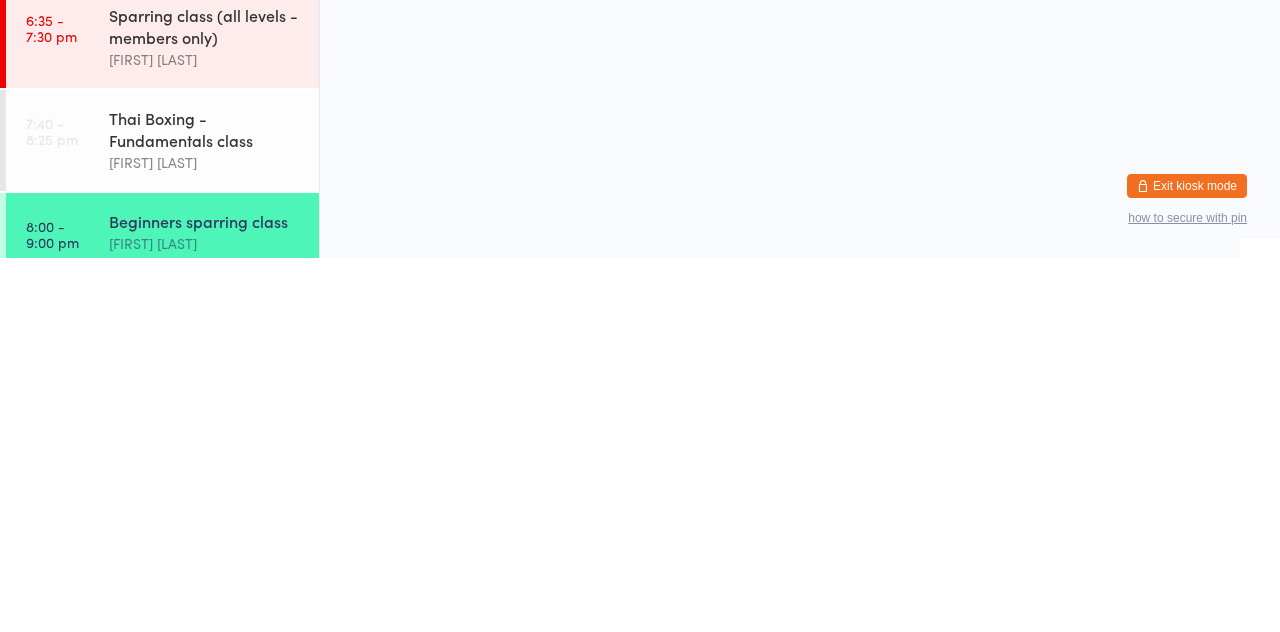 scroll, scrollTop: 0, scrollLeft: 0, axis: both 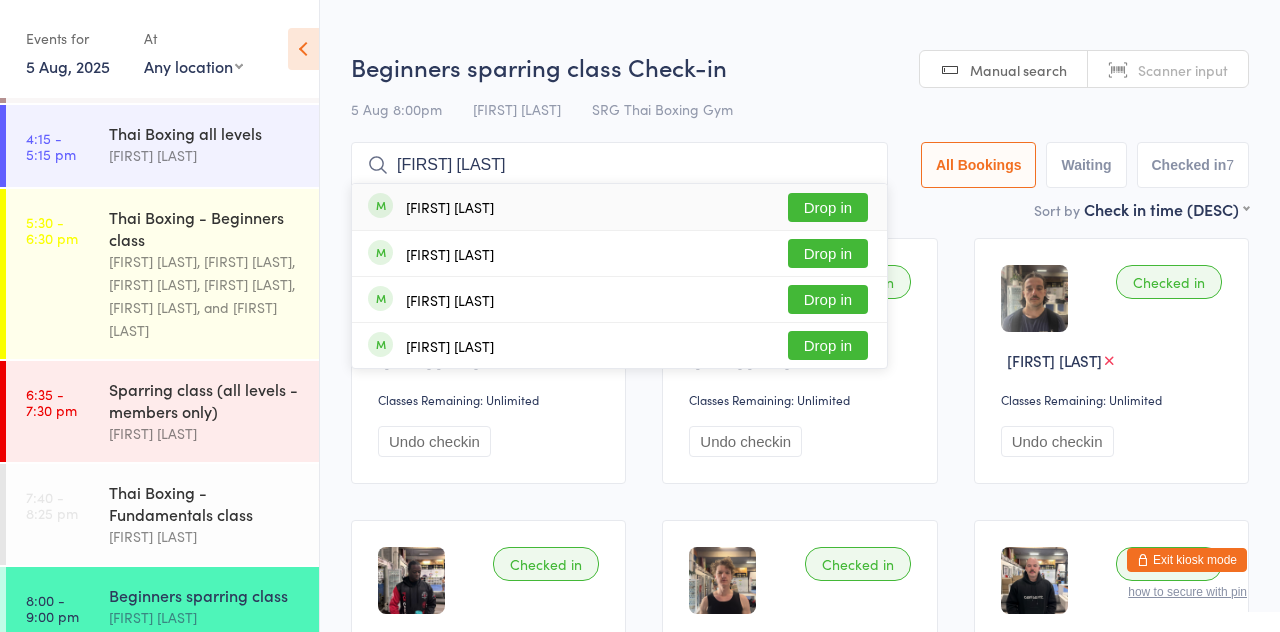 type on "[FIRST] [LAST]" 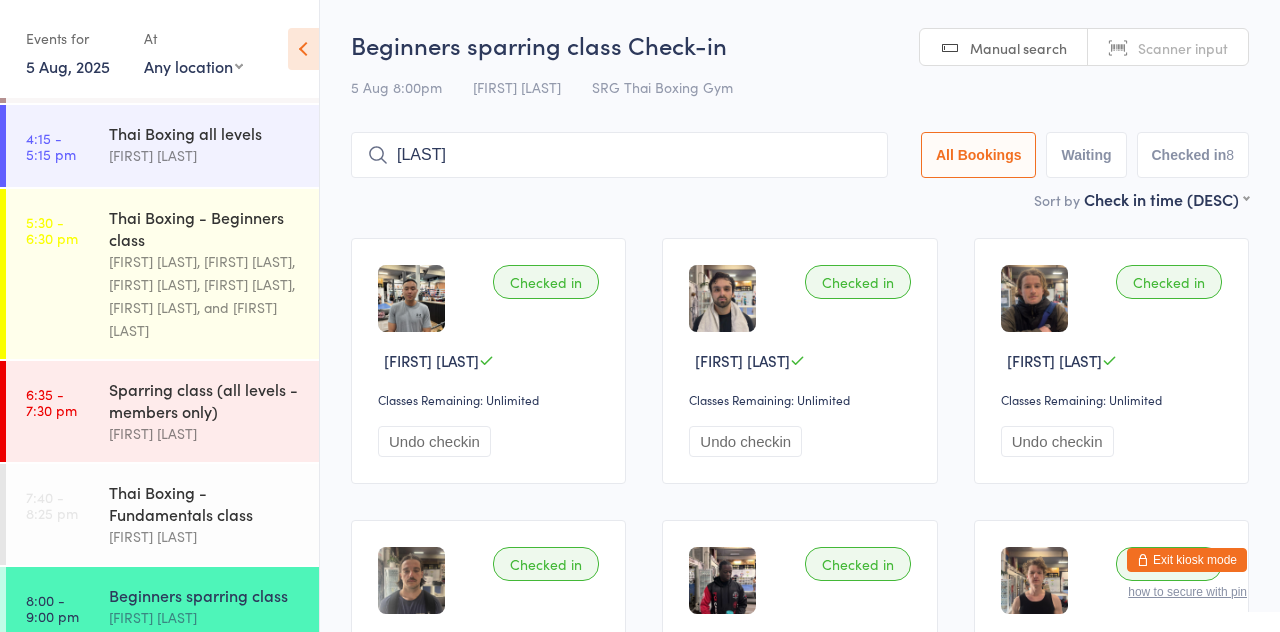 type on "[LAST]" 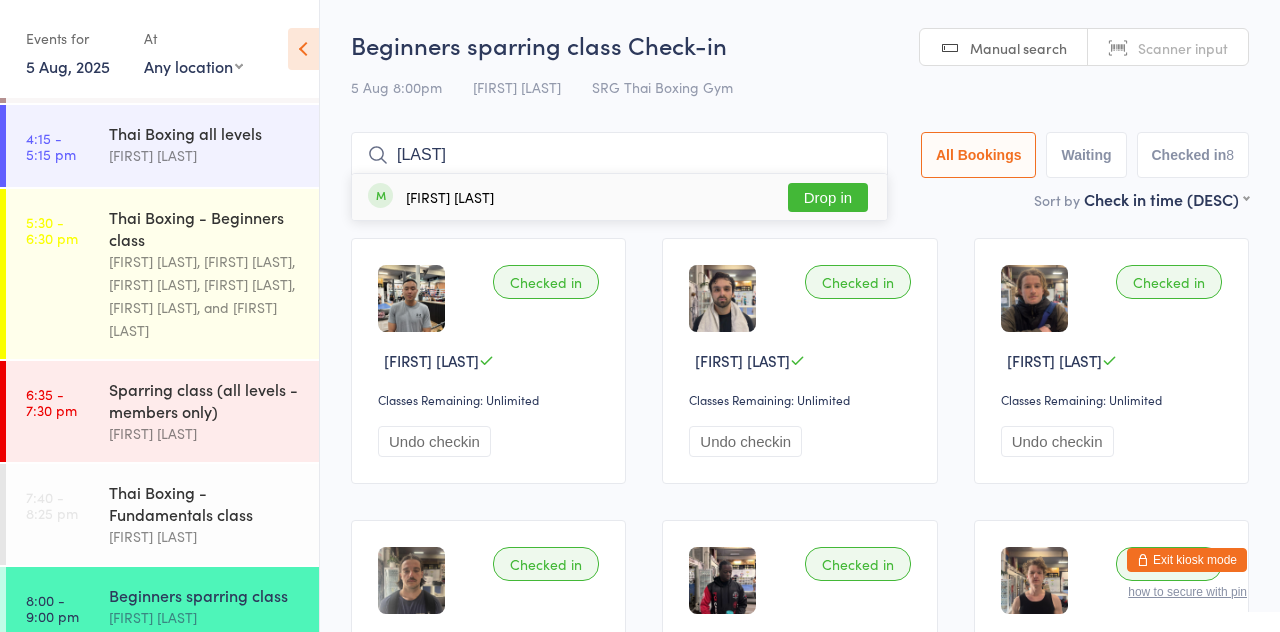 click on "Drop in" at bounding box center (828, 197) 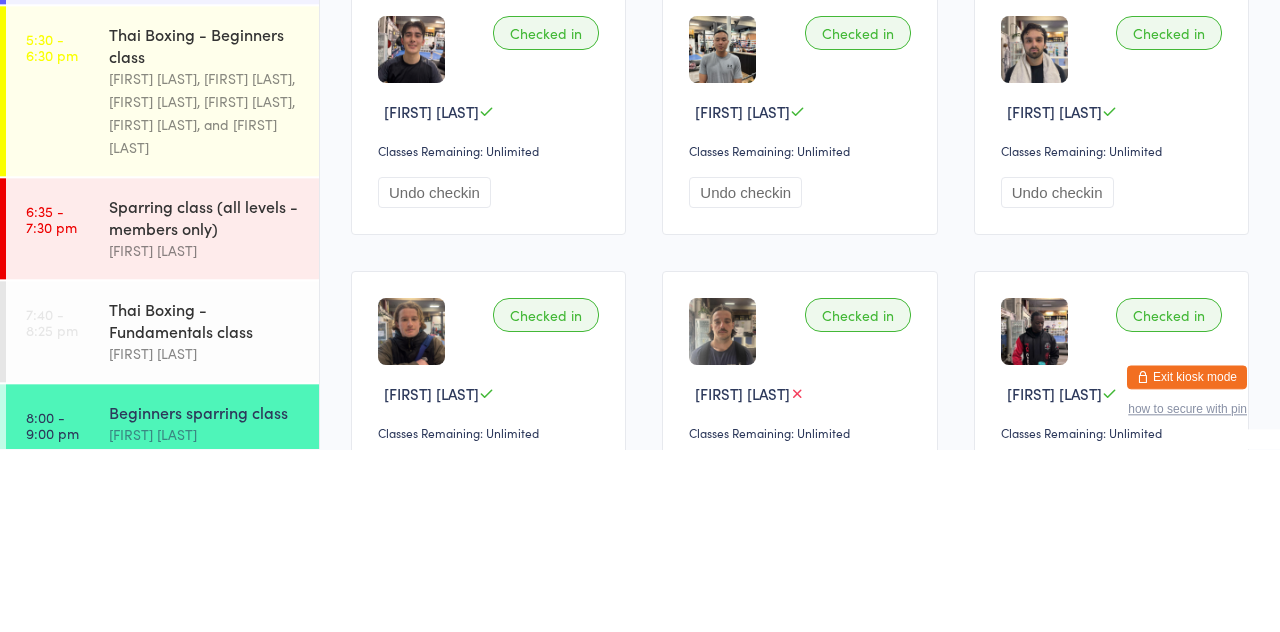 scroll, scrollTop: 66, scrollLeft: 0, axis: vertical 